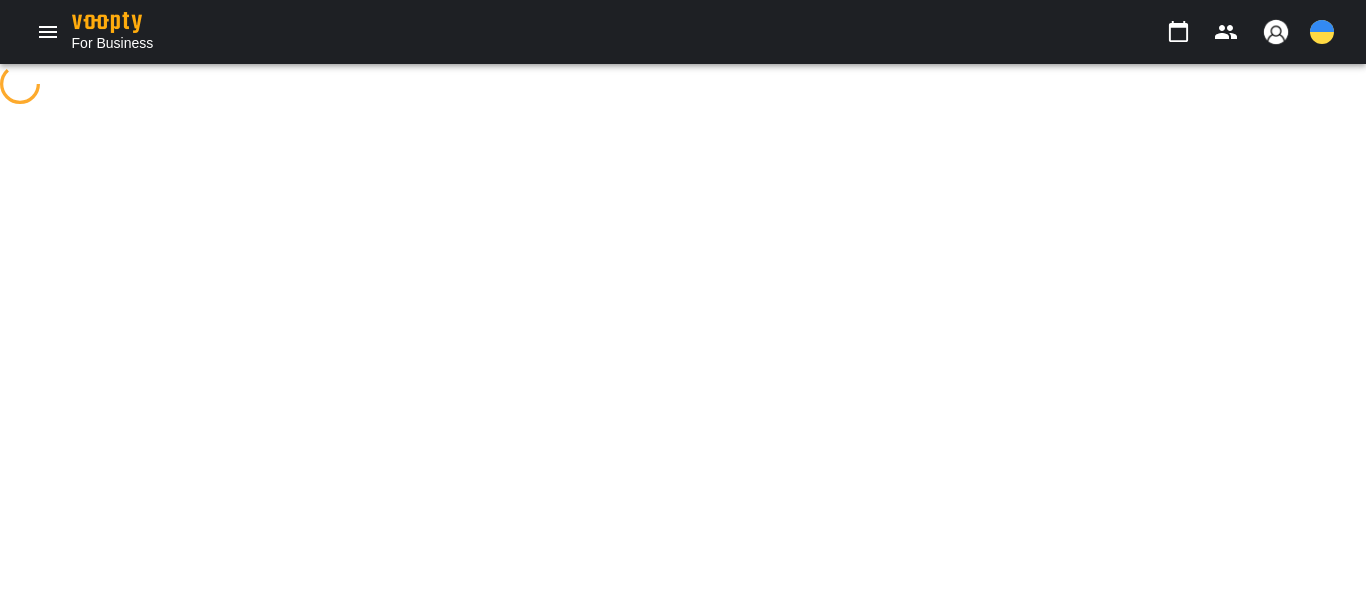 scroll, scrollTop: 0, scrollLeft: 0, axis: both 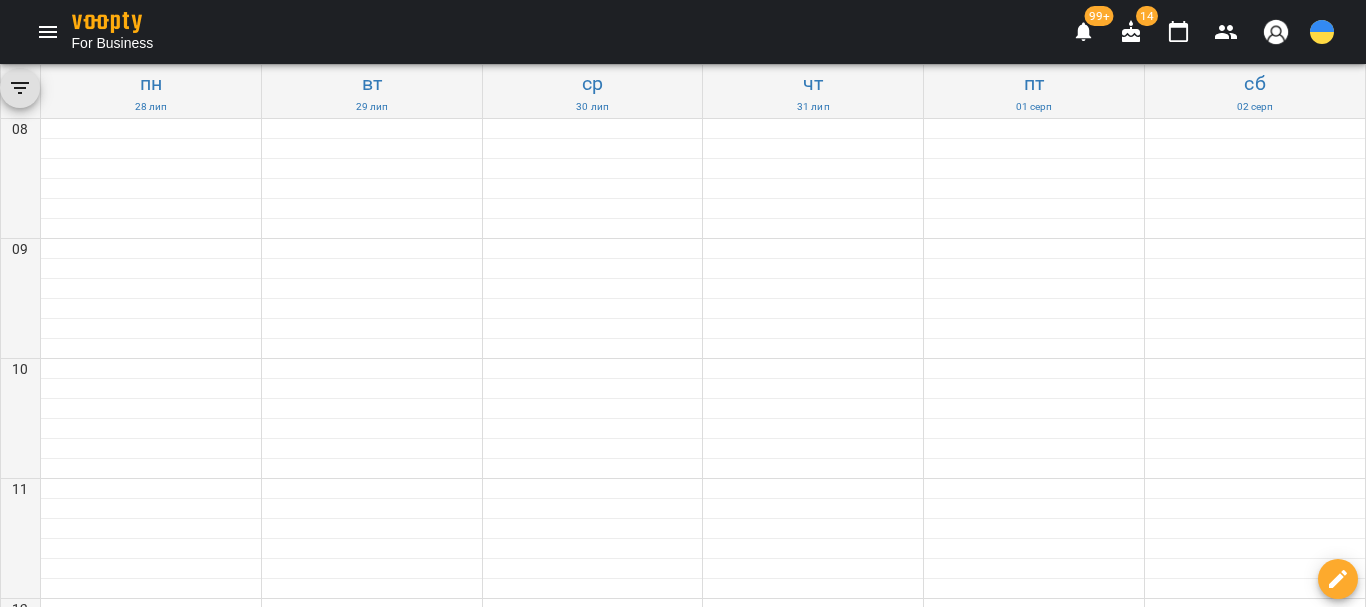 click 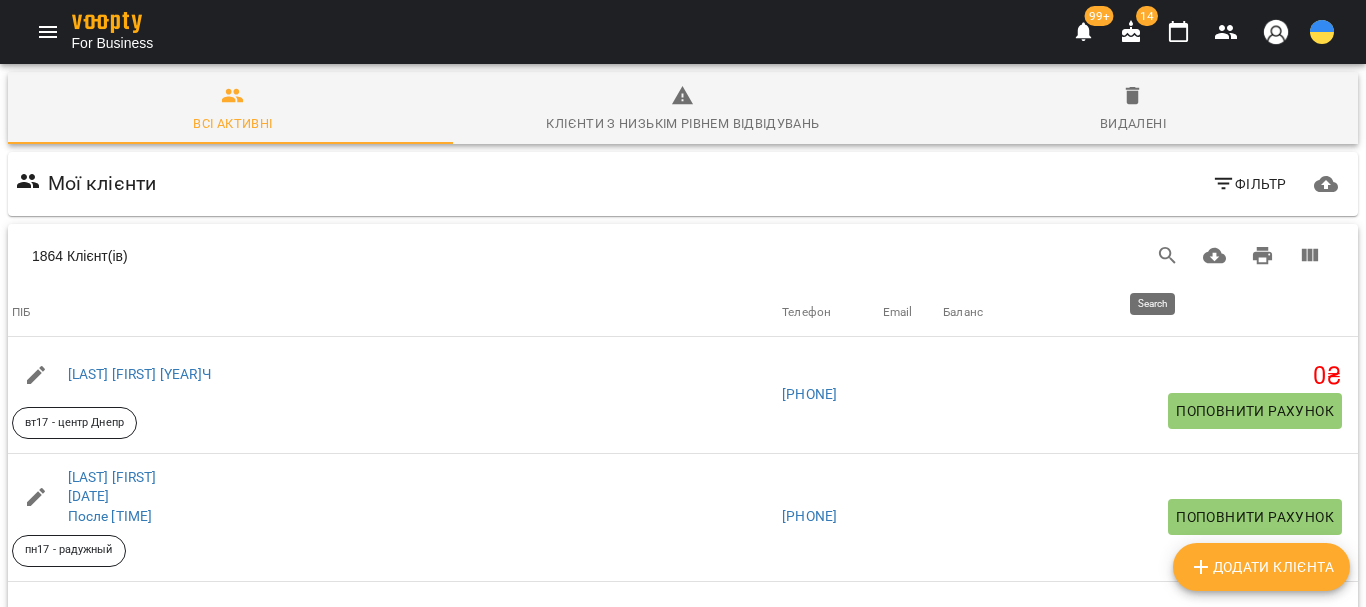 drag, startPoint x: 1150, startPoint y: 254, endPoint x: 220, endPoint y: 284, distance: 930.48376 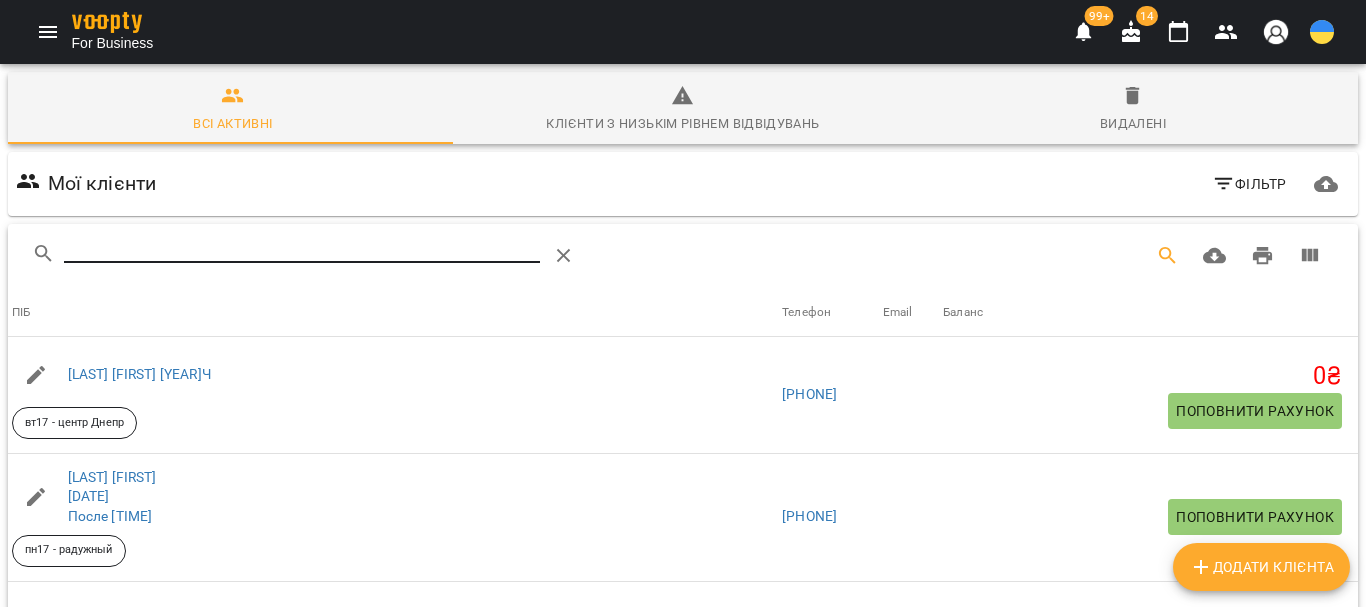 click at bounding box center (302, 248) 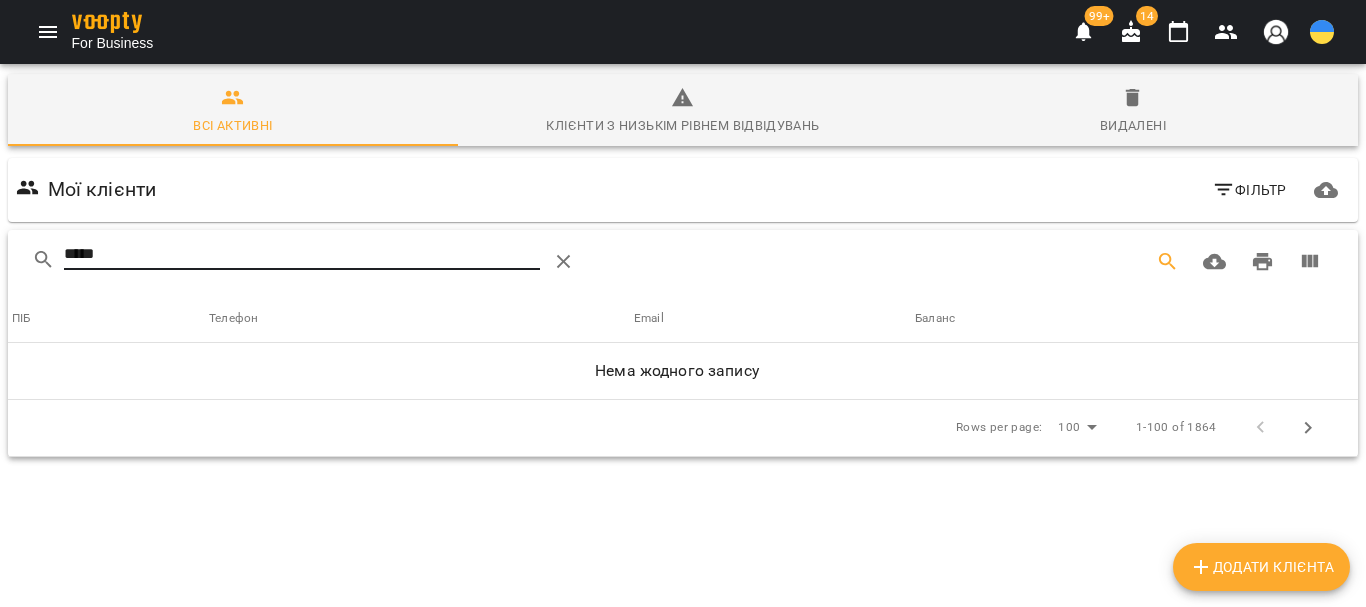 type on "*****" 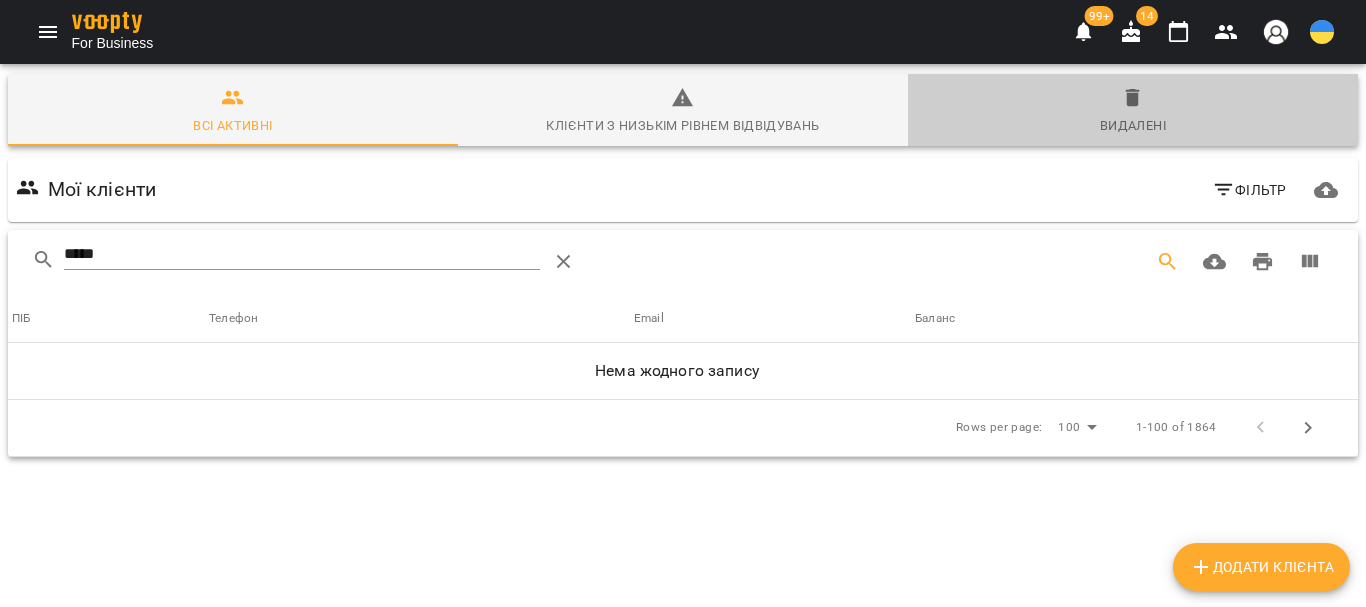 click 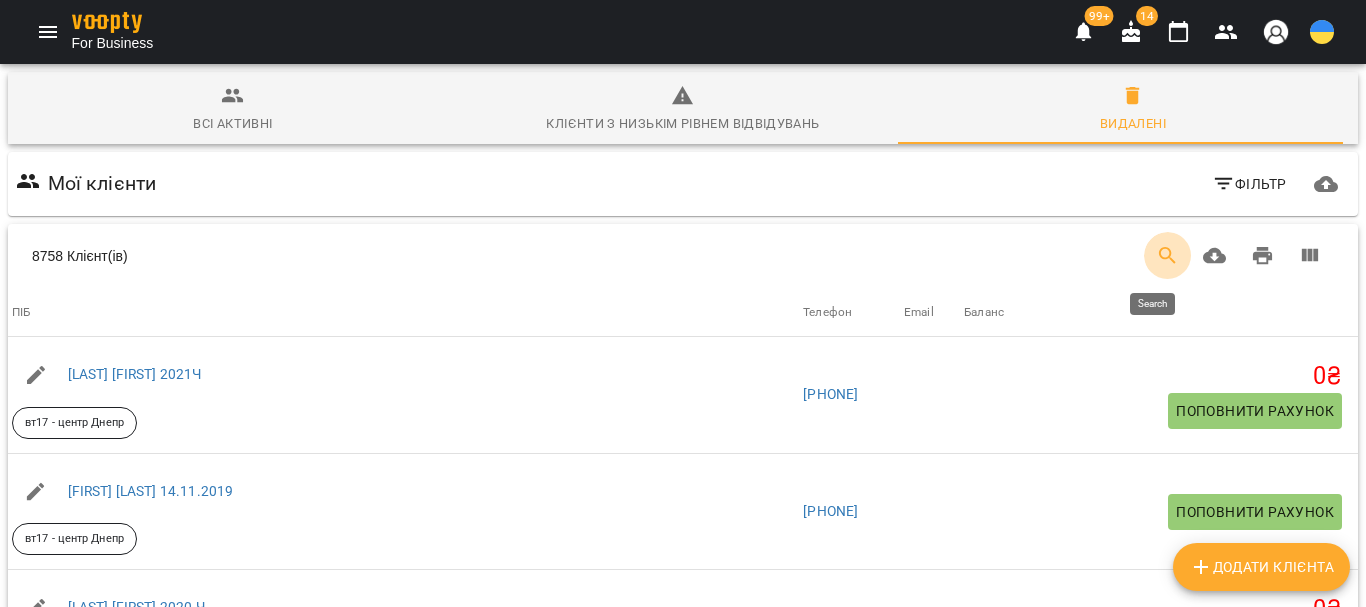 click 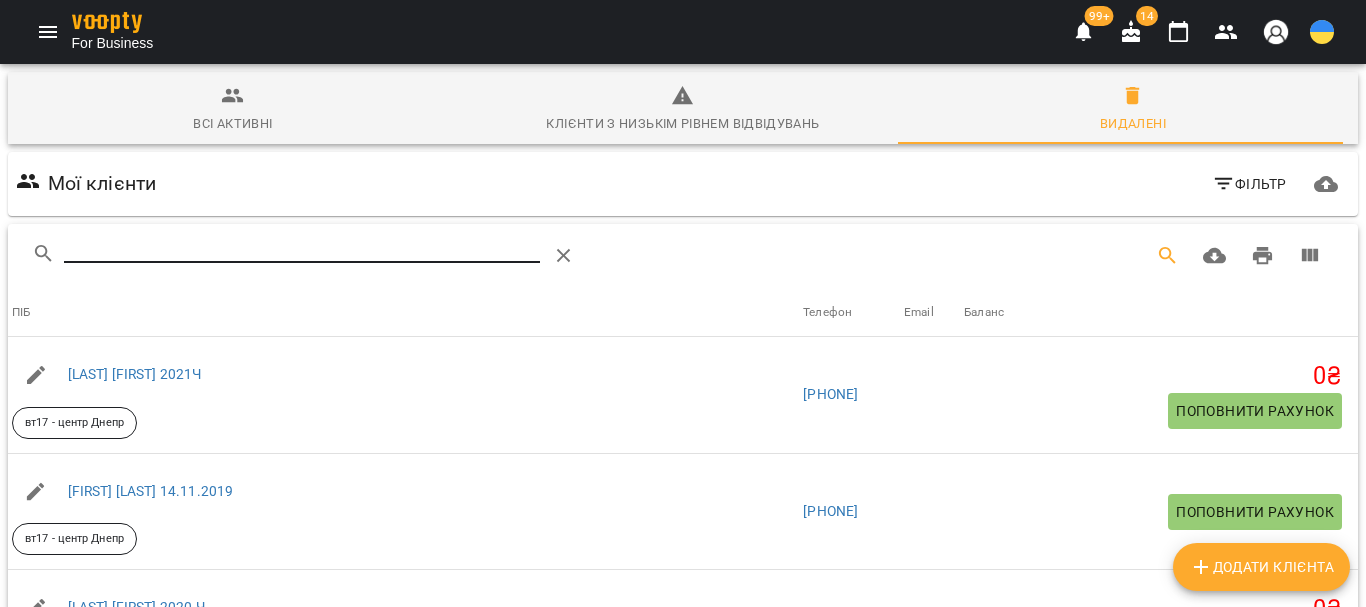 click at bounding box center [302, 248] 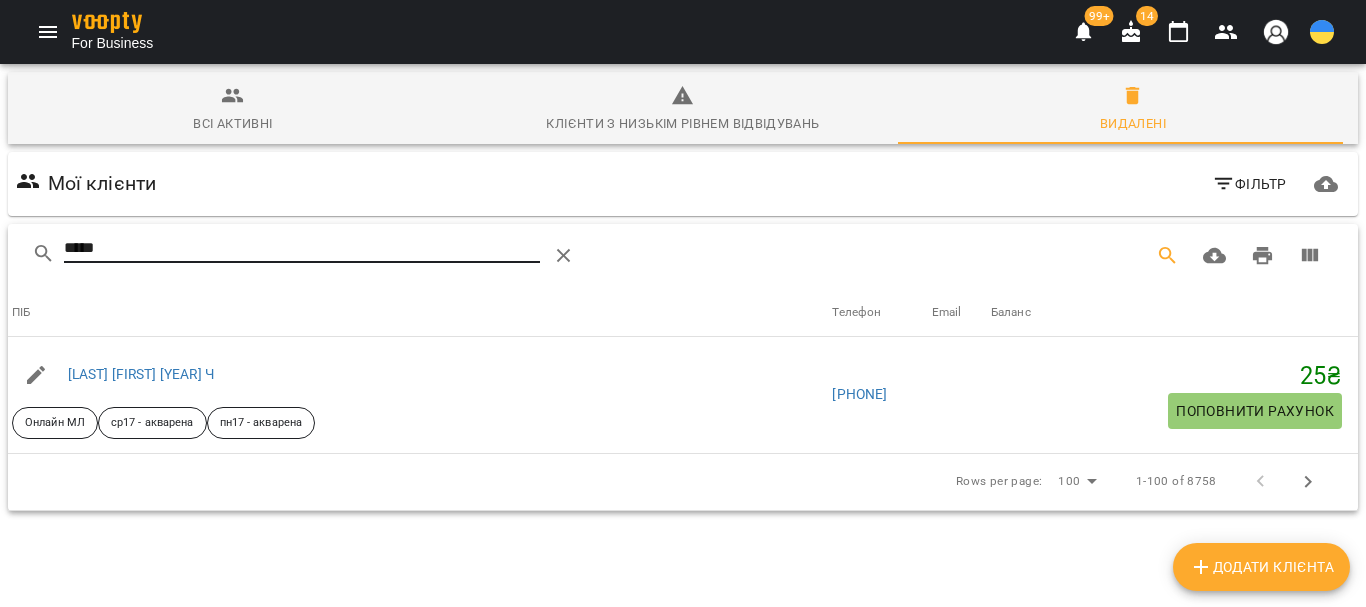 type on "*****" 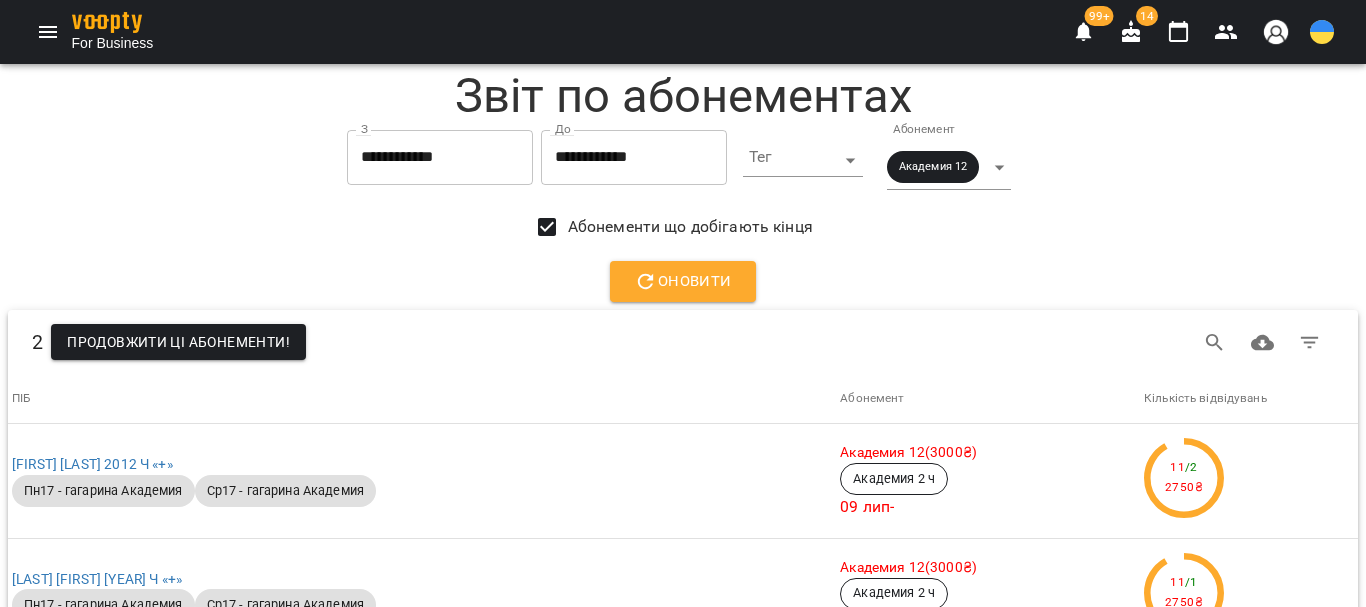 scroll, scrollTop: 0, scrollLeft: 0, axis: both 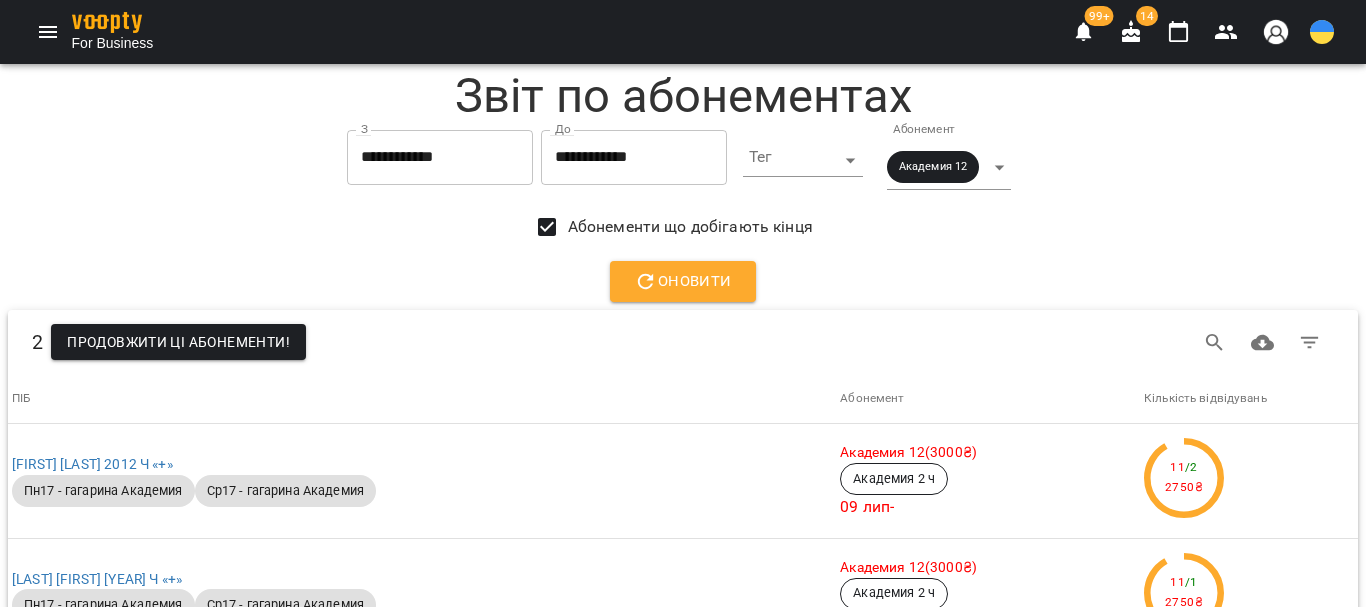 click 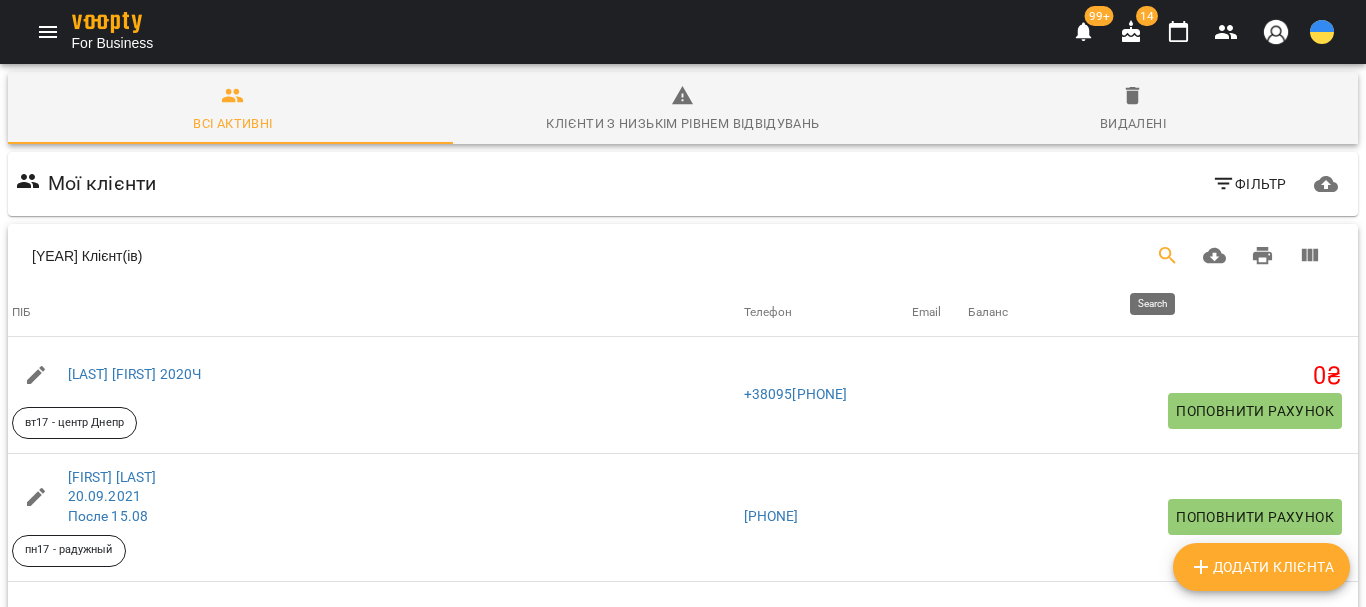 click 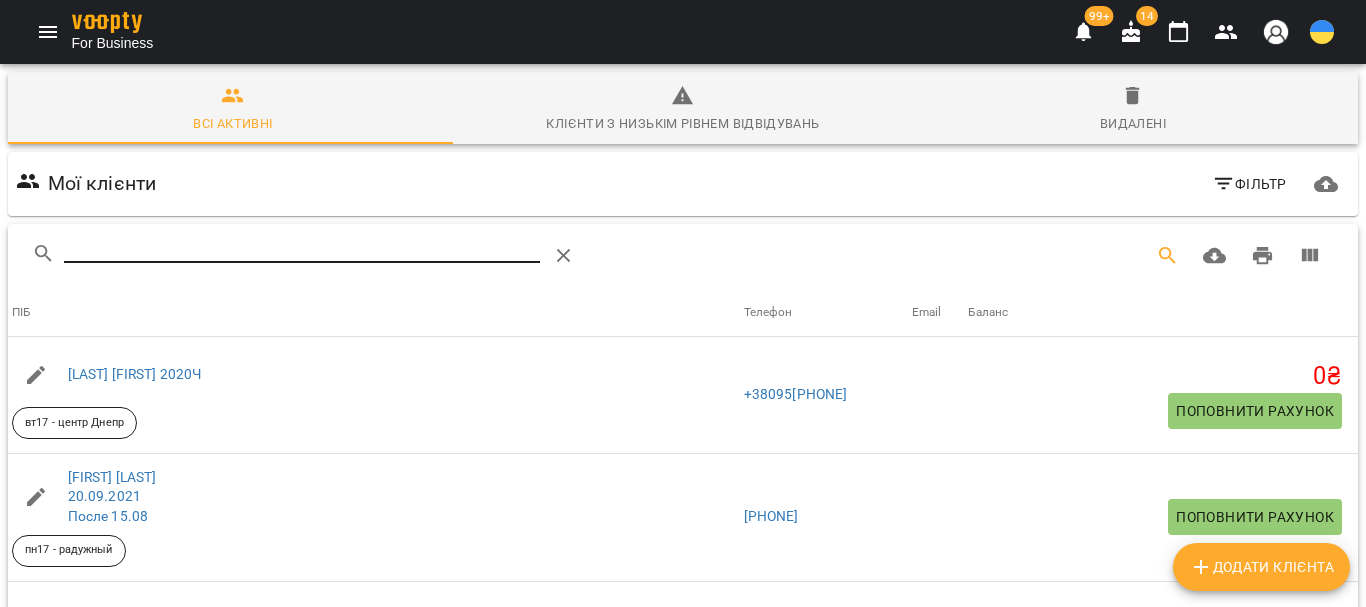 click at bounding box center (302, 248) 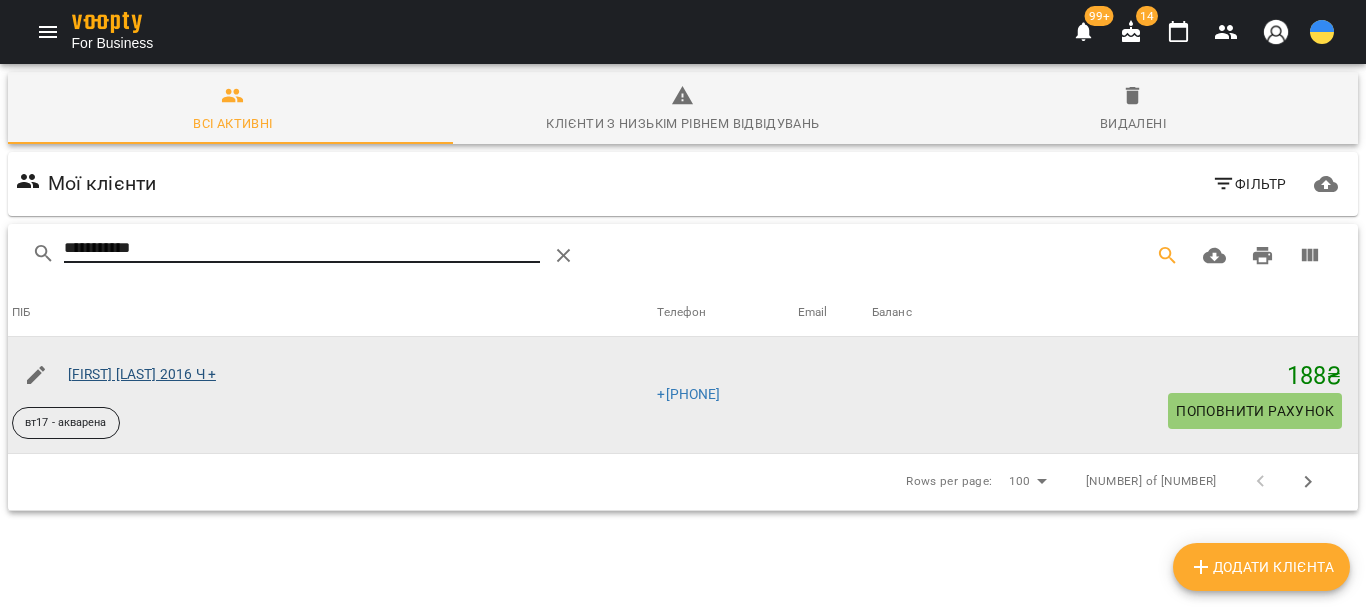 type on "**********" 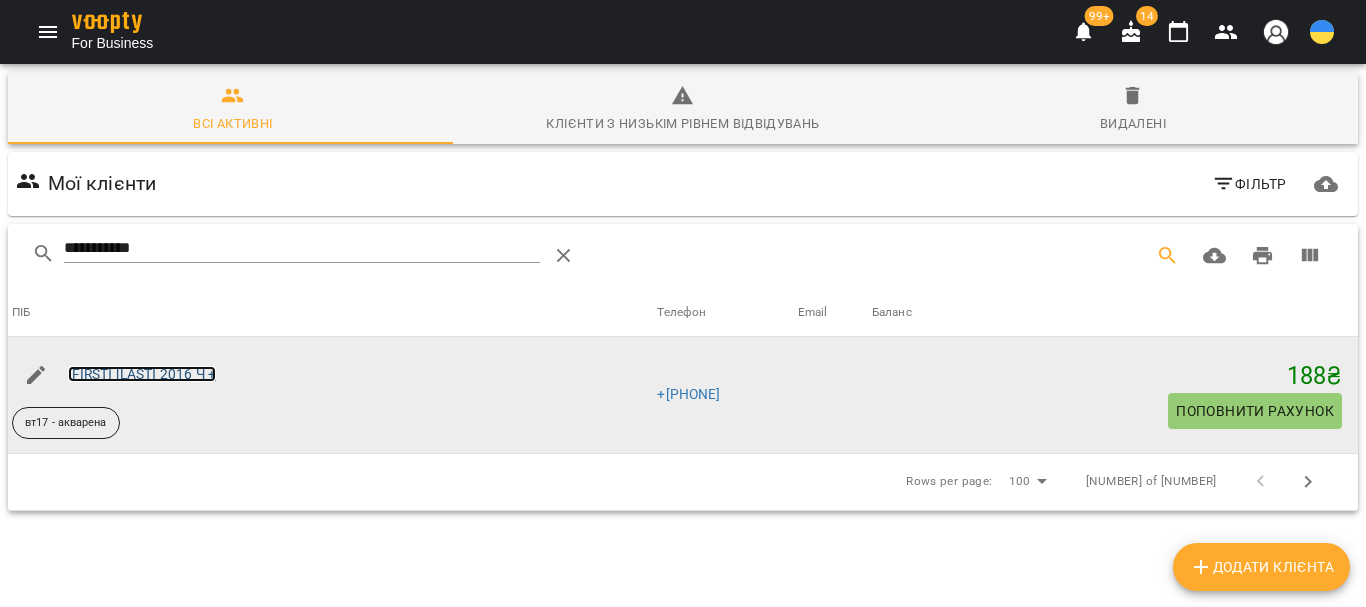click on "[FIRST] [LAST] 2016 Ч +" at bounding box center (142, 374) 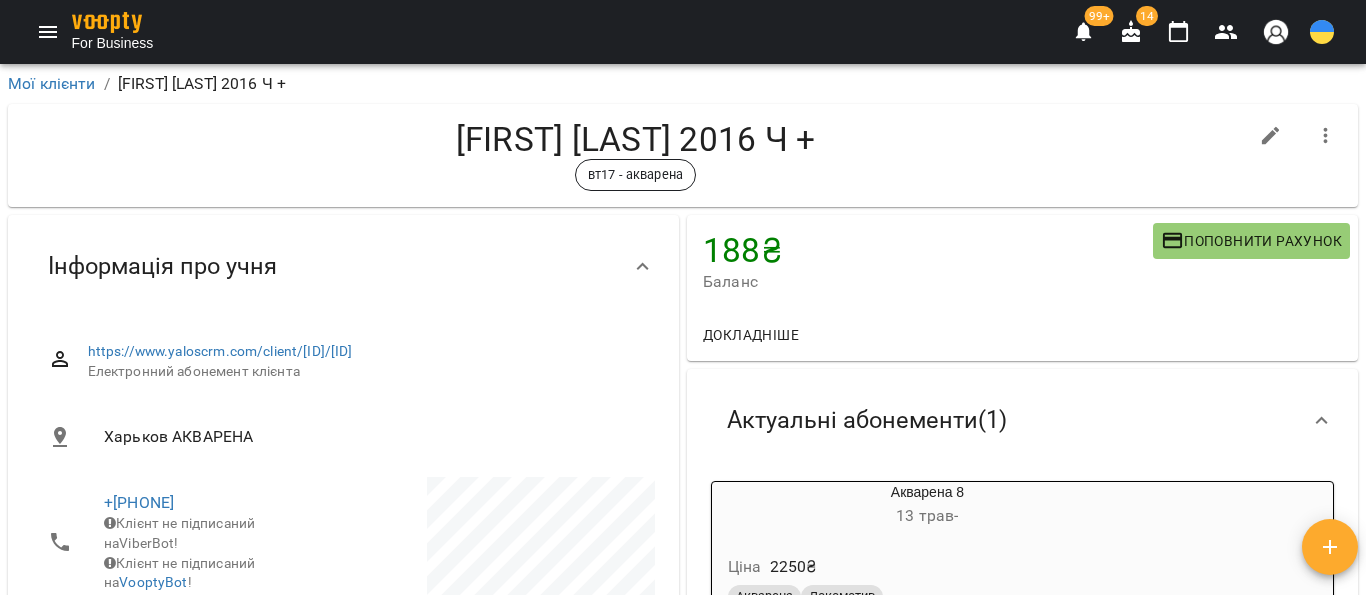 click at bounding box center [1226, 32] 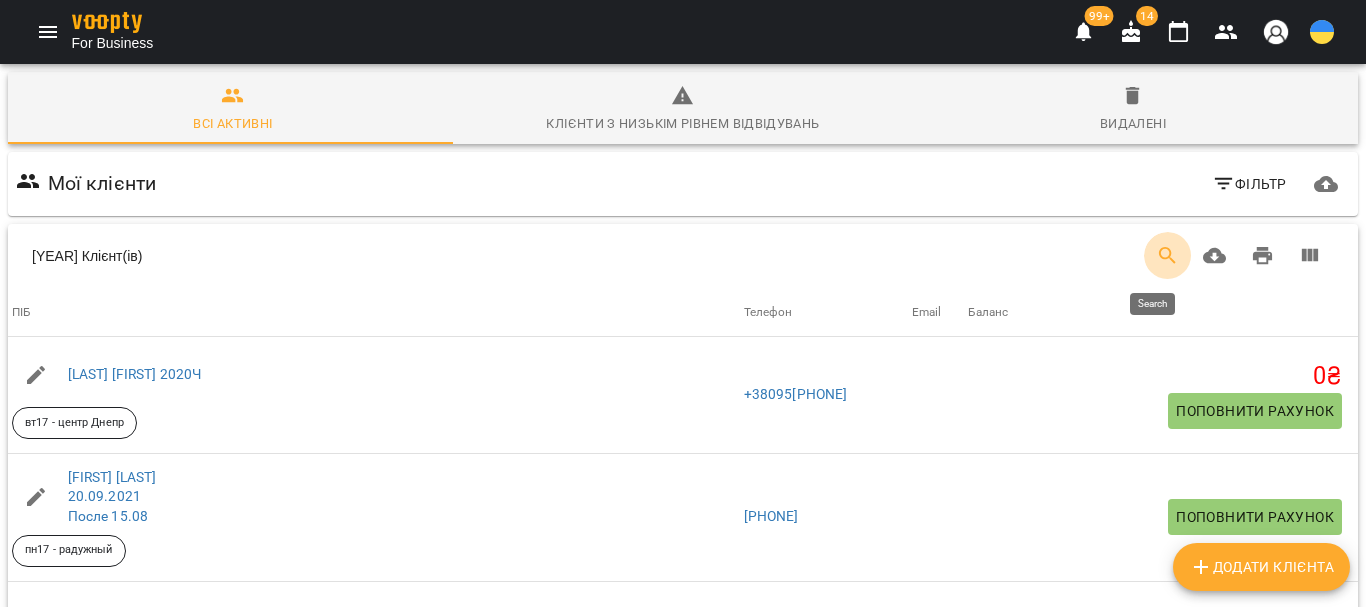 click 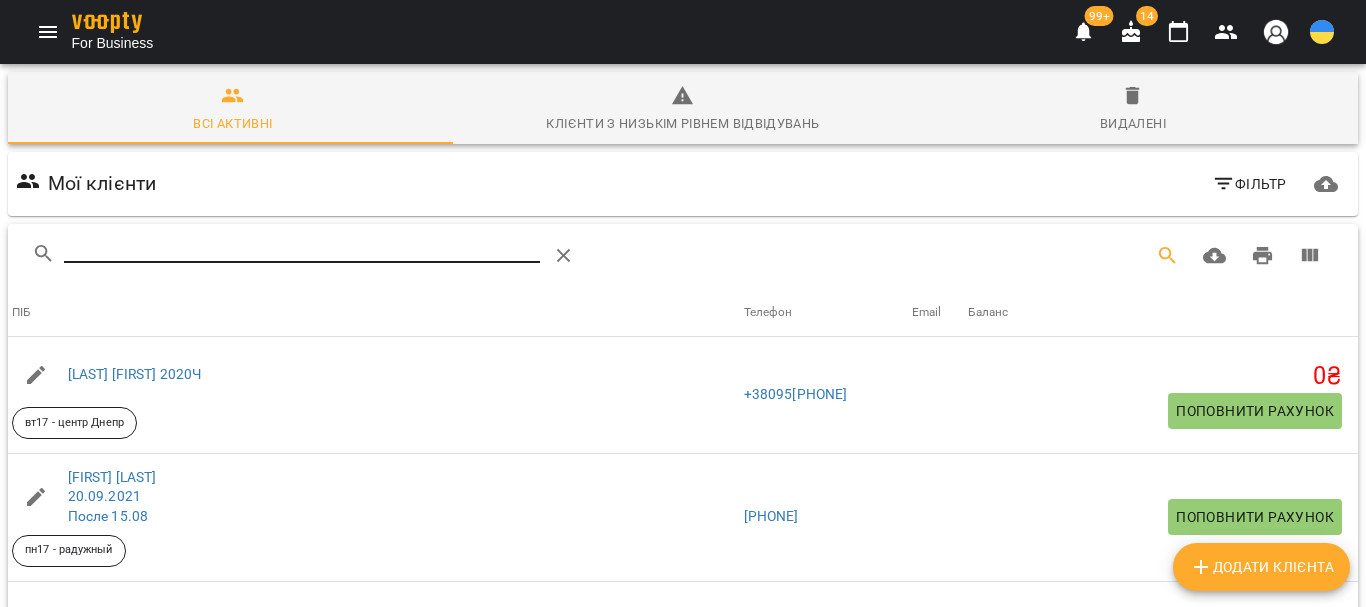 click at bounding box center (302, 248) 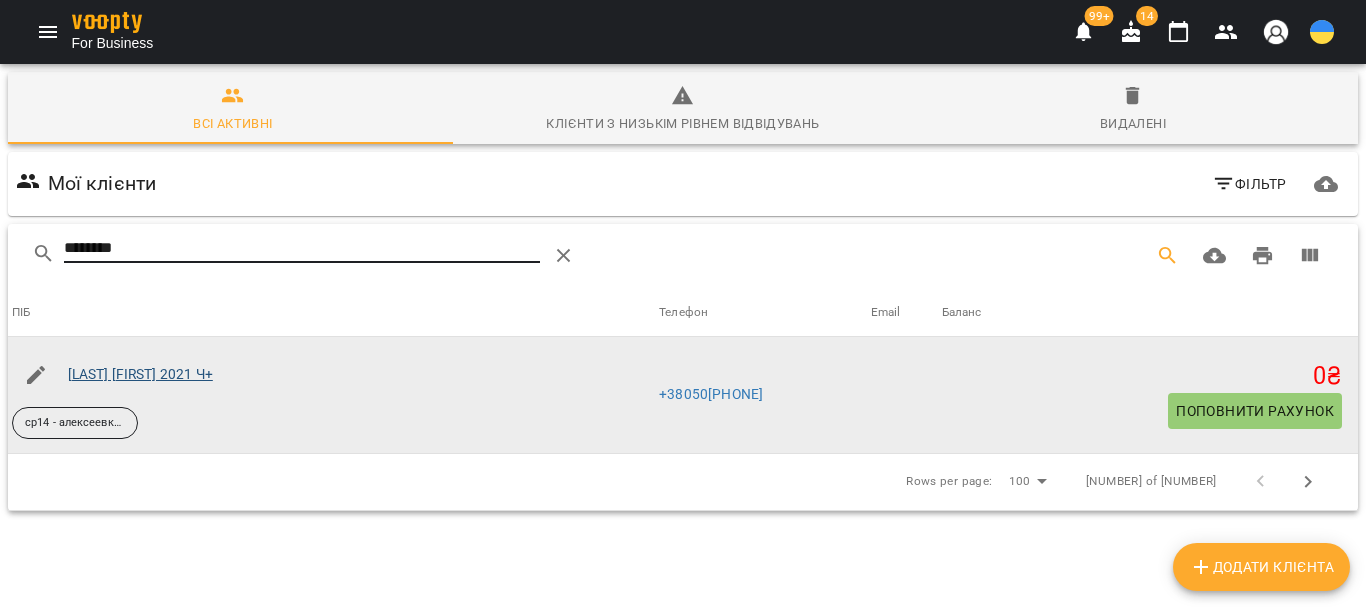 type on "********" 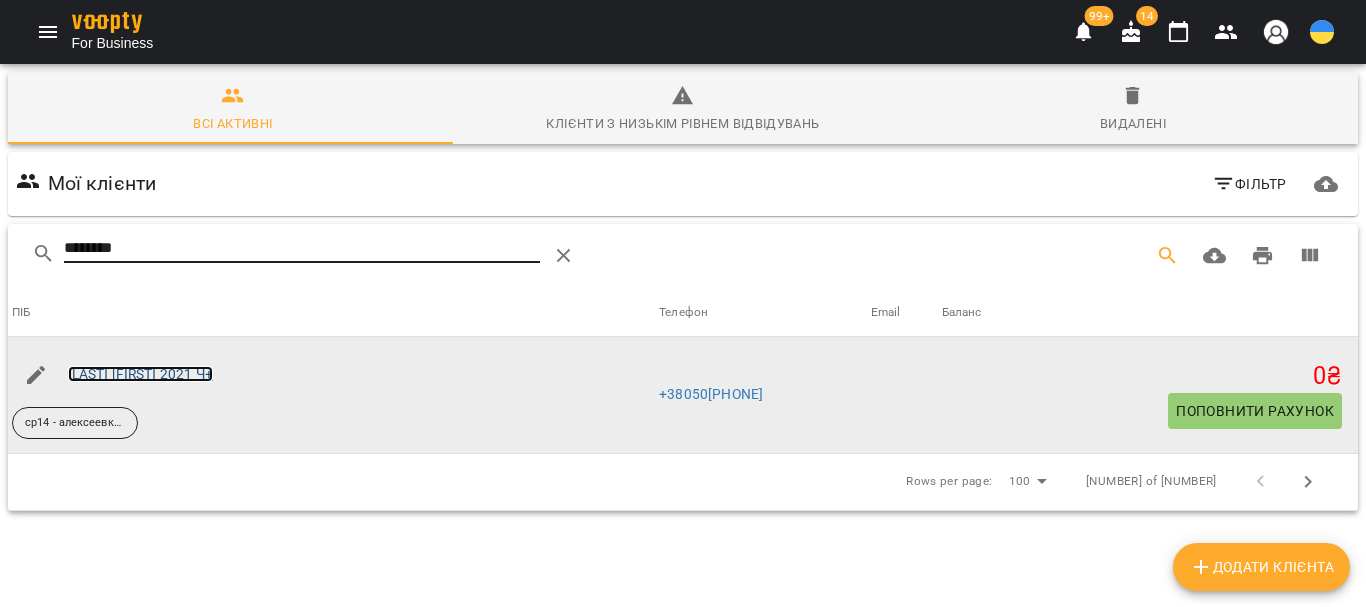 click on "[LAST] [FIRST] 2021 Ч+" at bounding box center (140, 374) 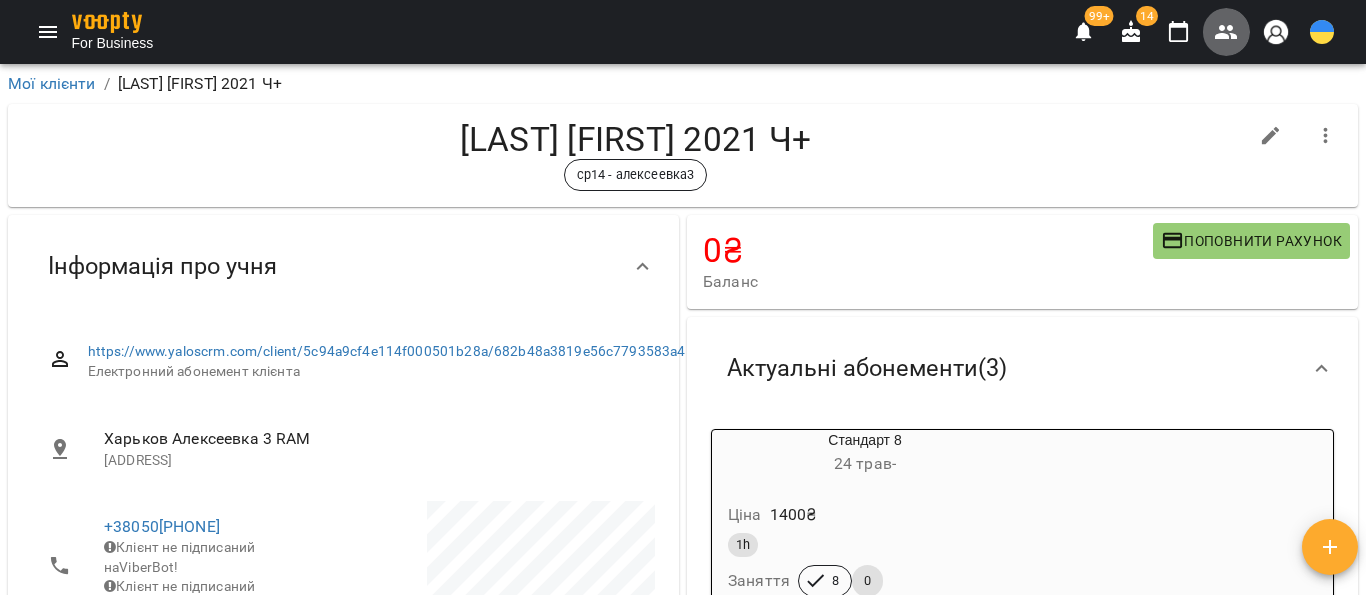 click 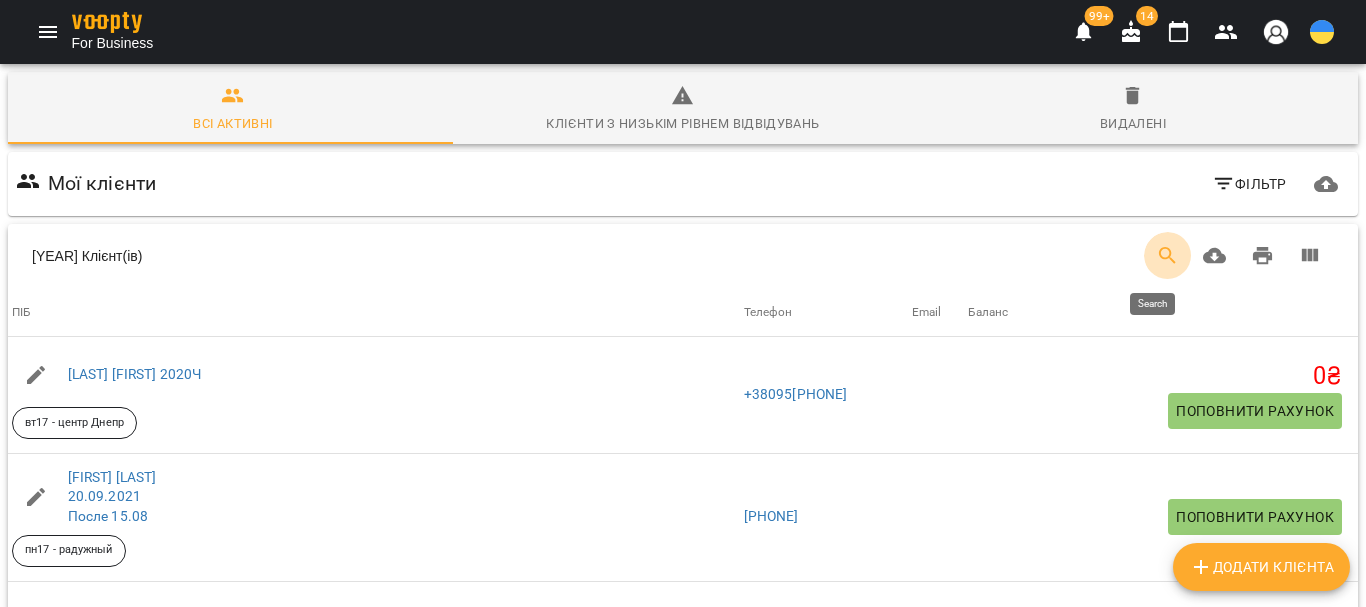 click 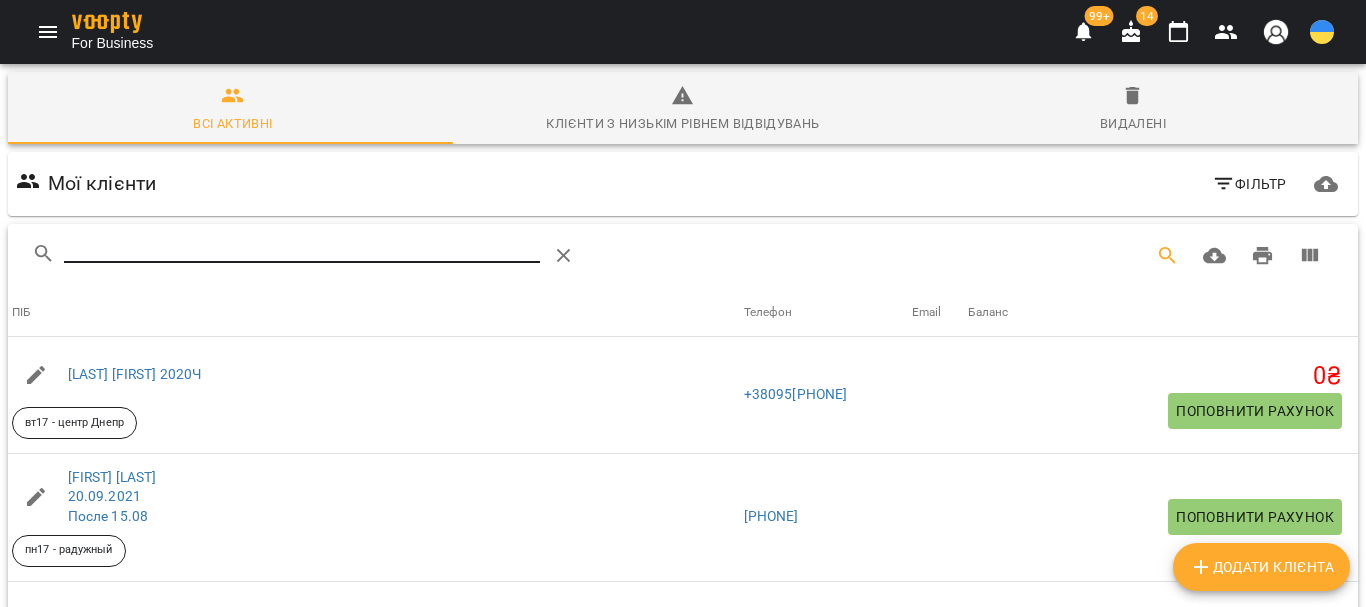 click at bounding box center (302, 248) 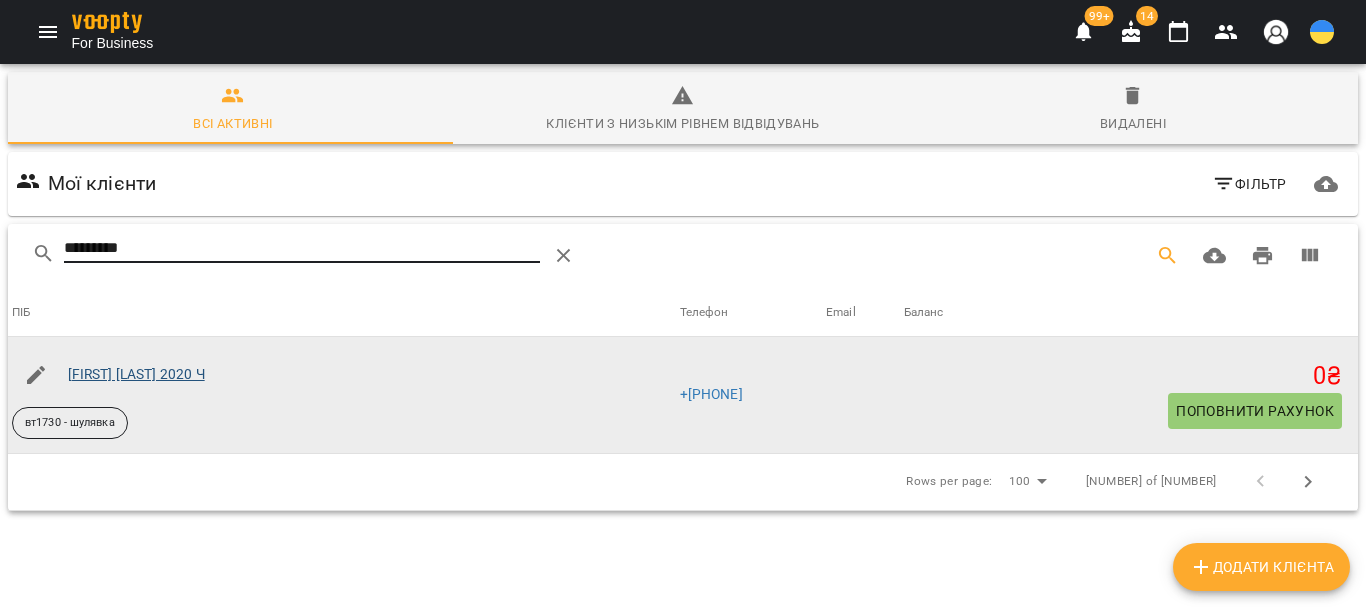 type on "*********" 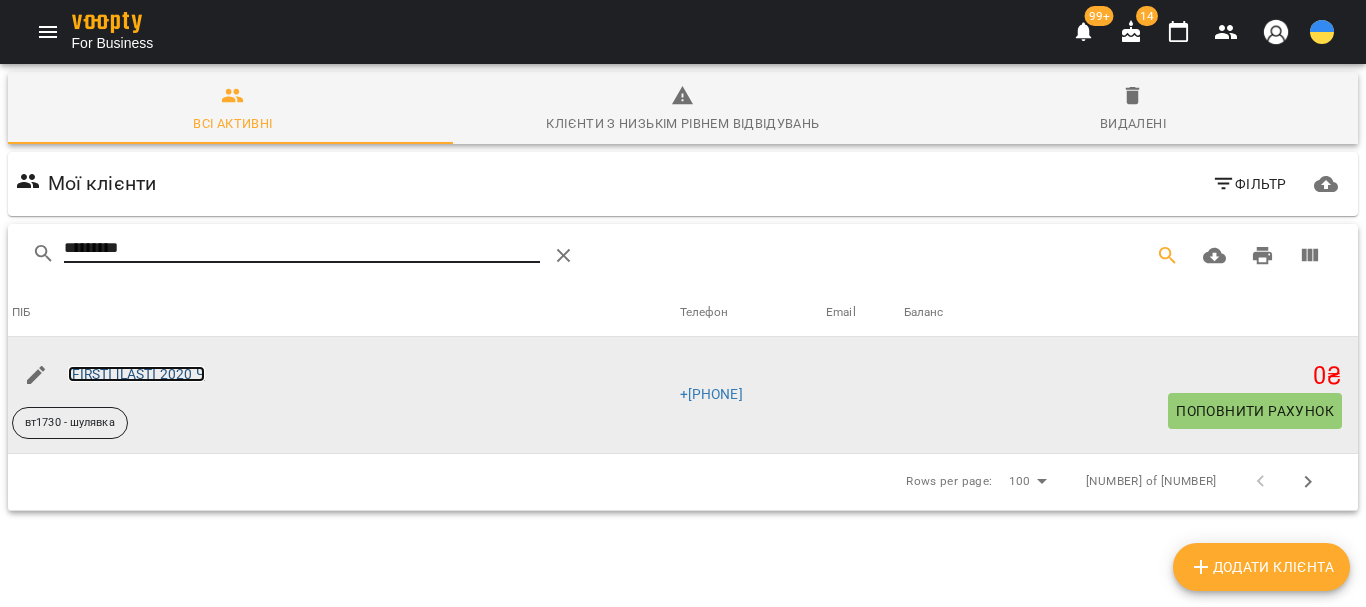 click on "[FIRST] [LAST] 2020 Ч" at bounding box center [136, 374] 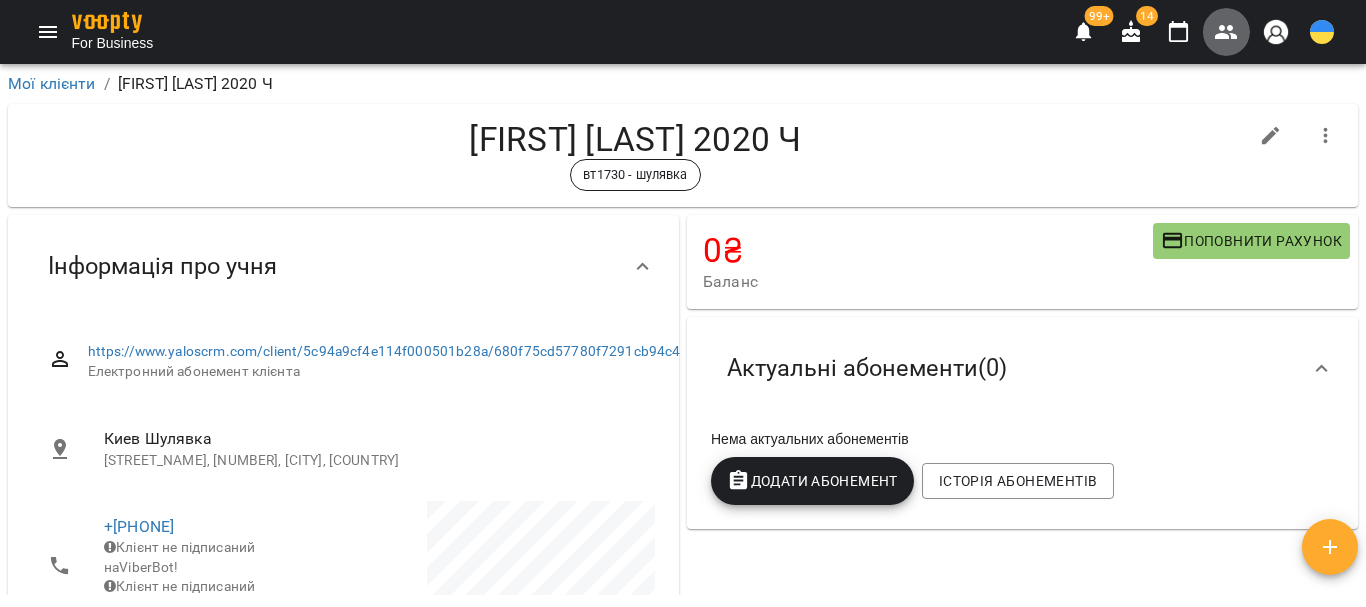 click 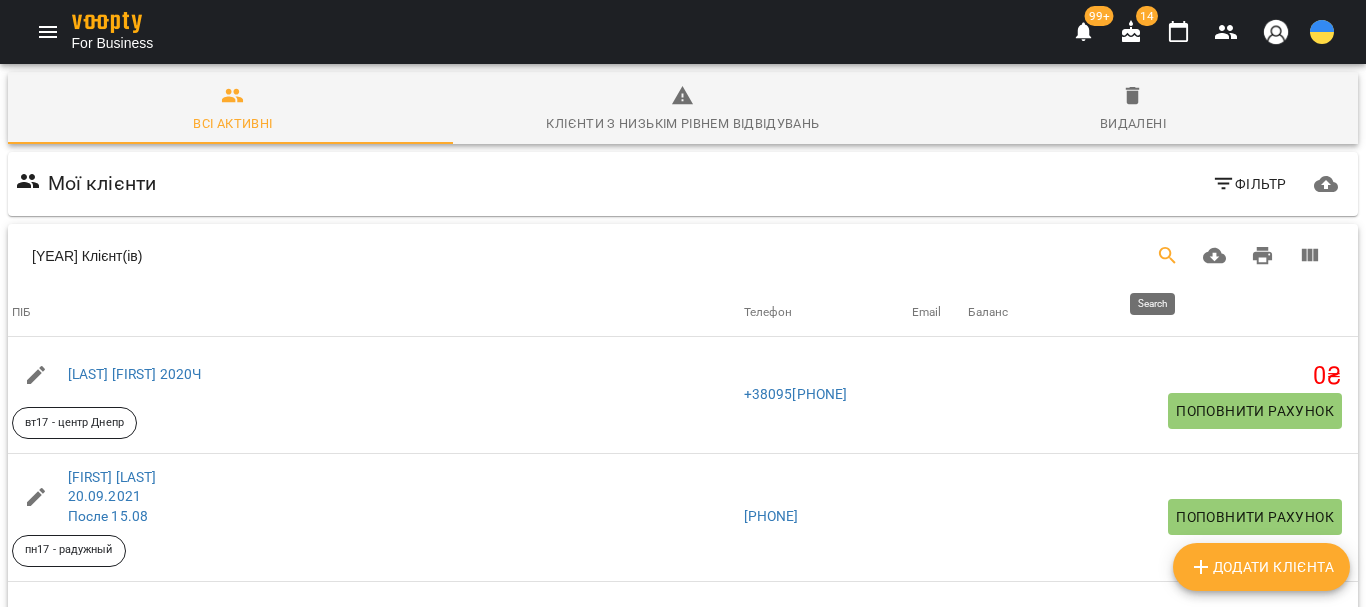 click 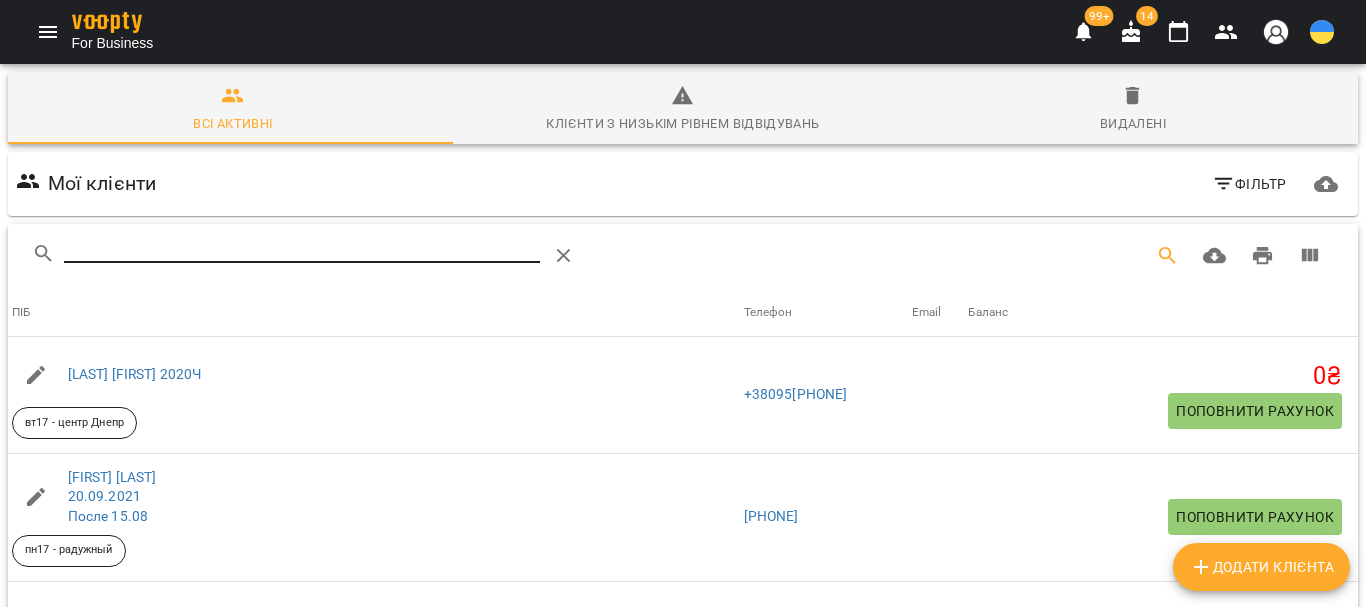 click at bounding box center (302, 248) 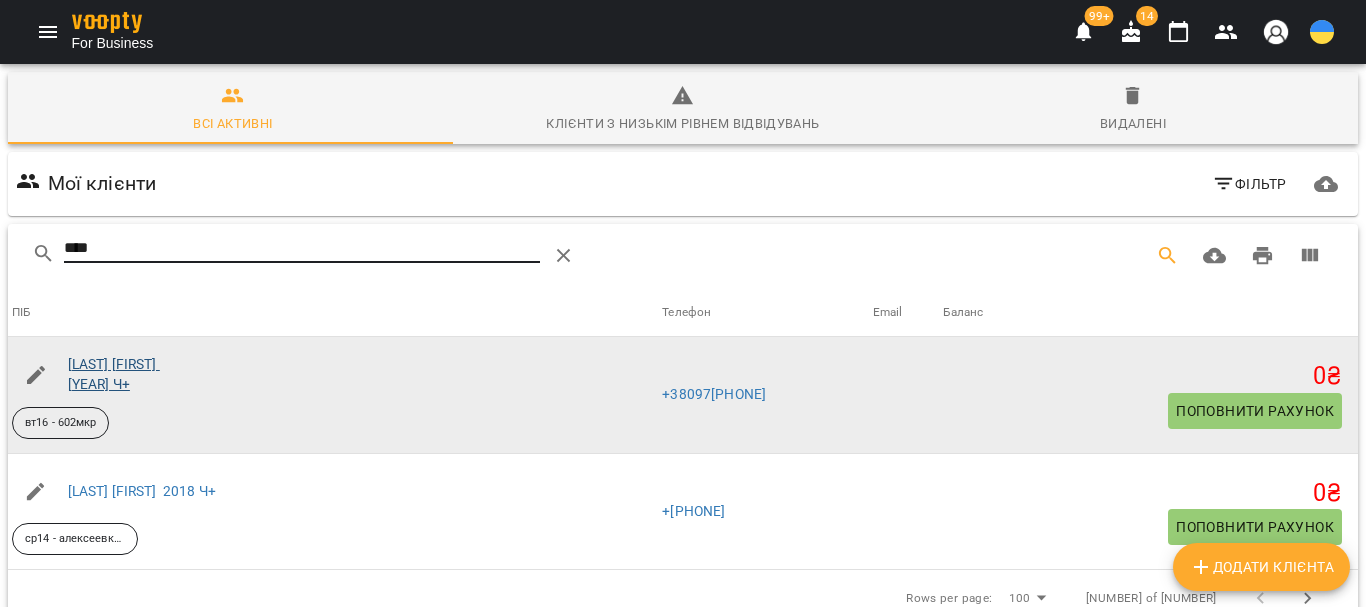 type on "****" 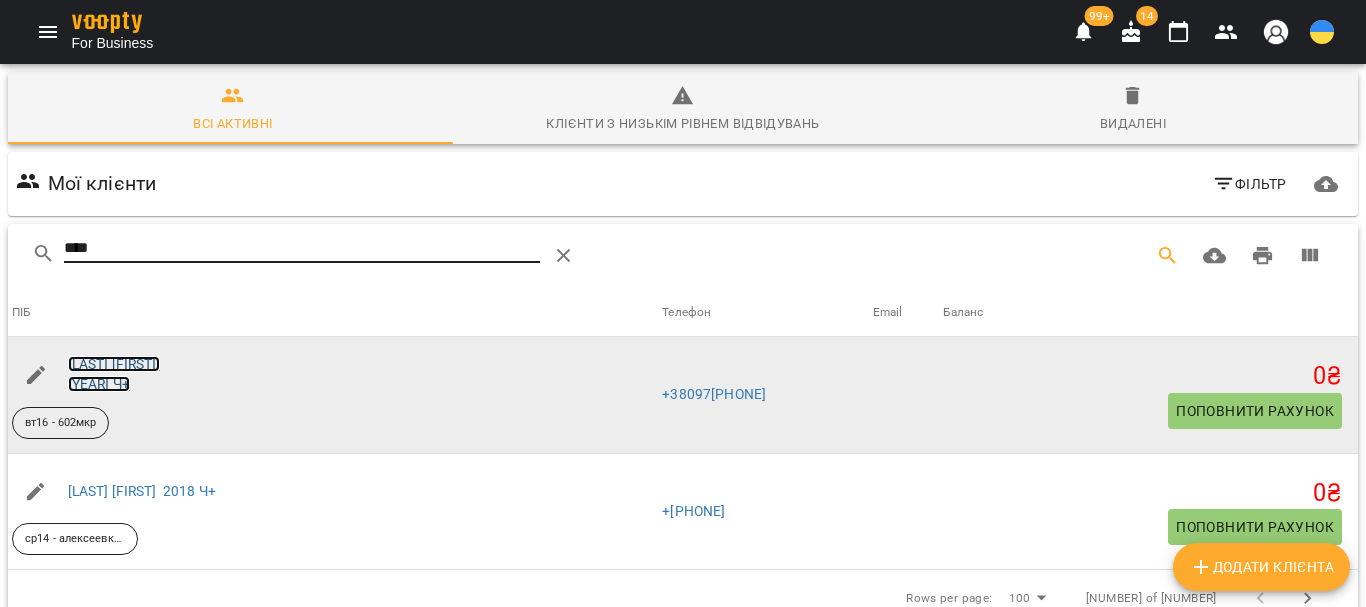 click on "[LAST] [FIRST]
[YEAR] Ч+" at bounding box center [114, 374] 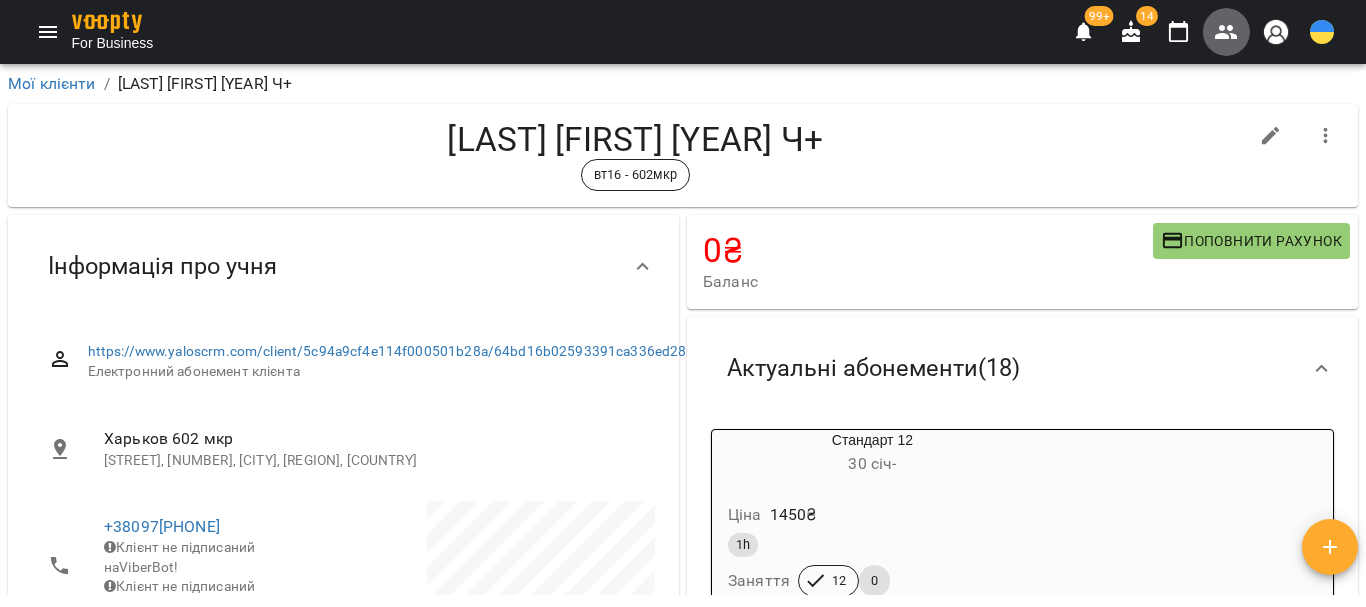 click 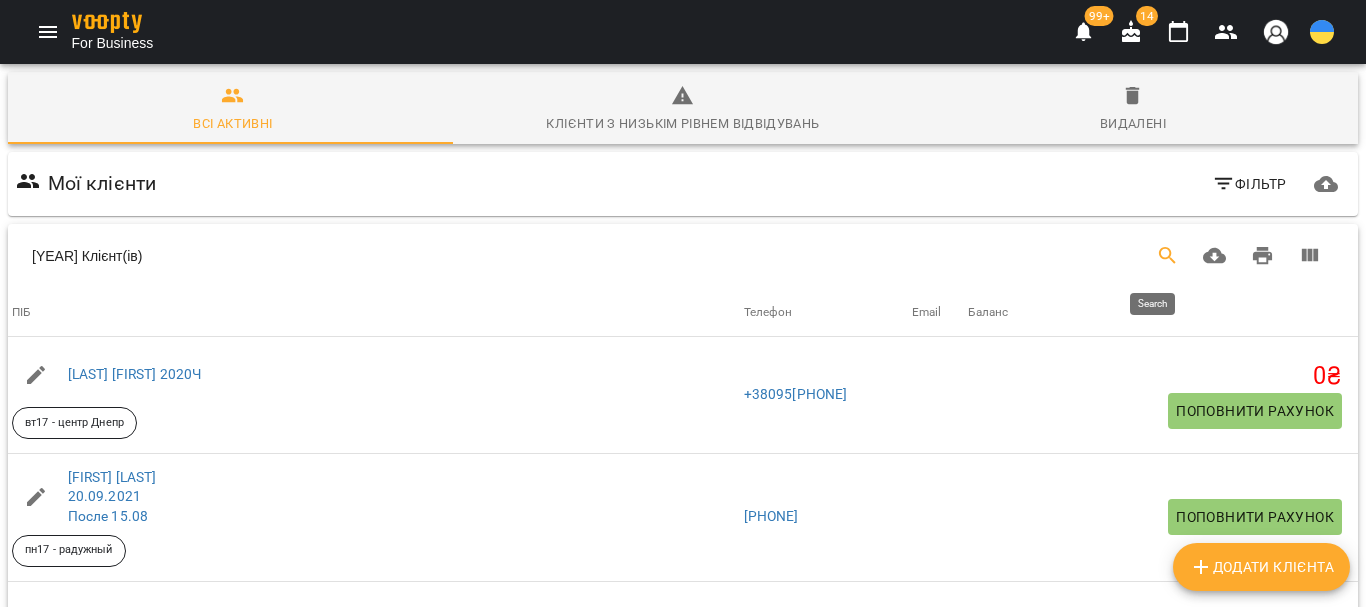 click 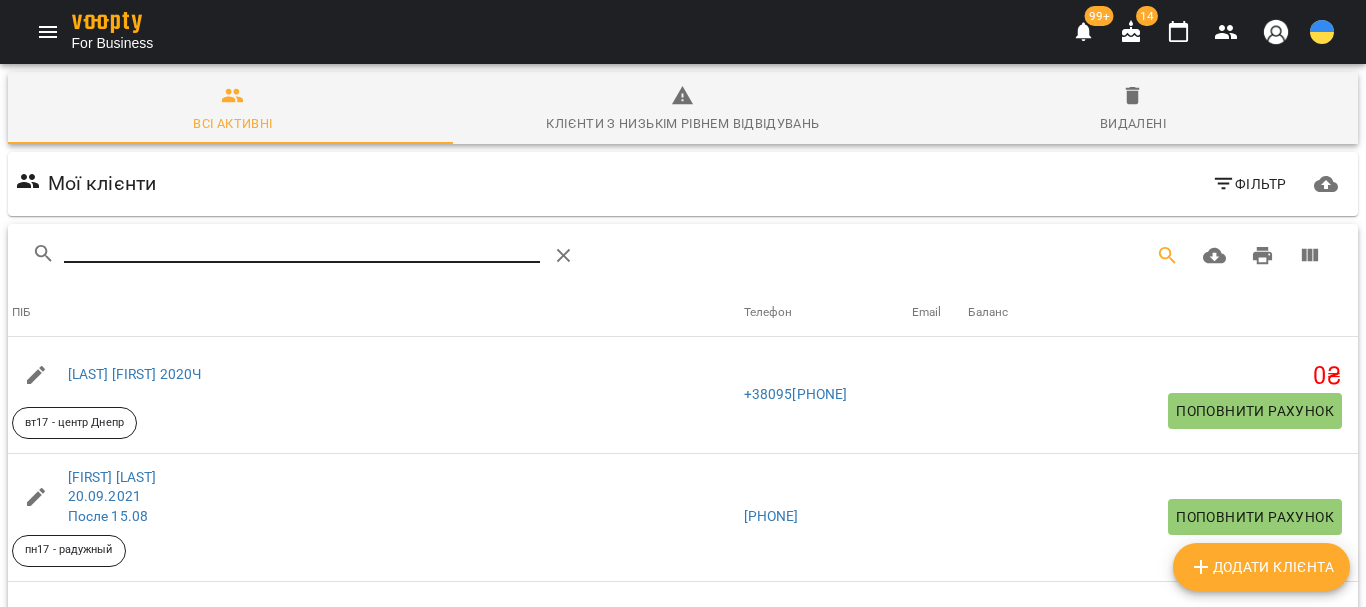 click at bounding box center (302, 248) 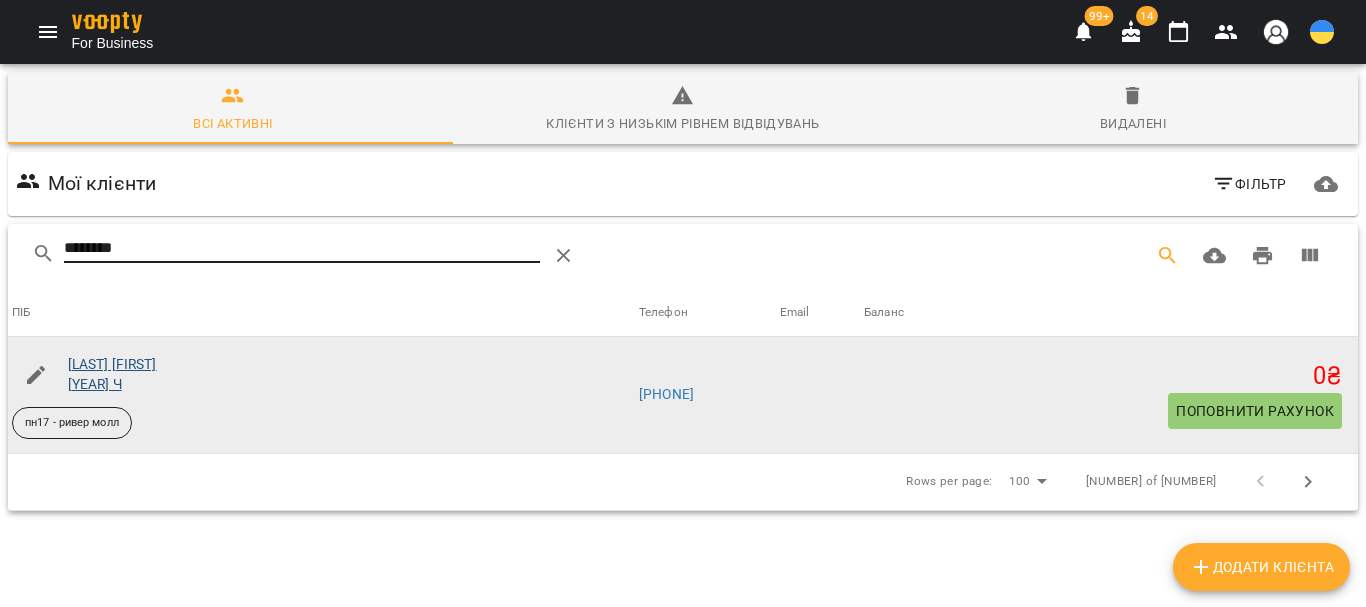 type on "********" 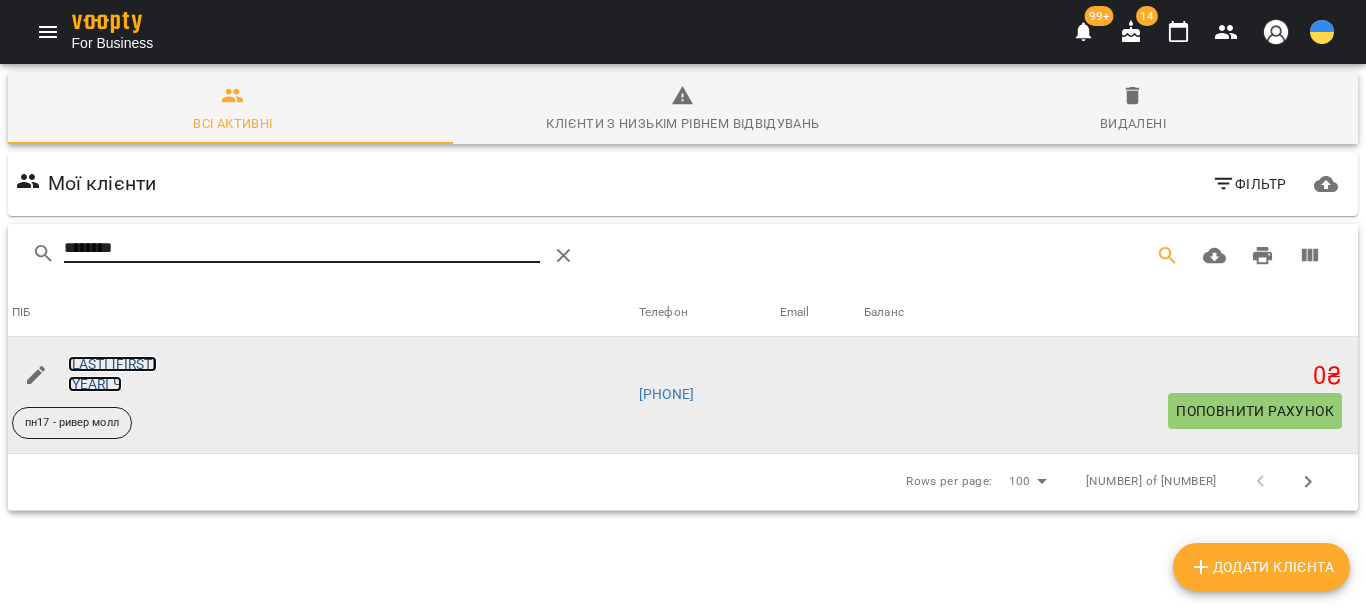 click on "[LAST] [FIRST]
[YEAR] Ч" at bounding box center (112, 374) 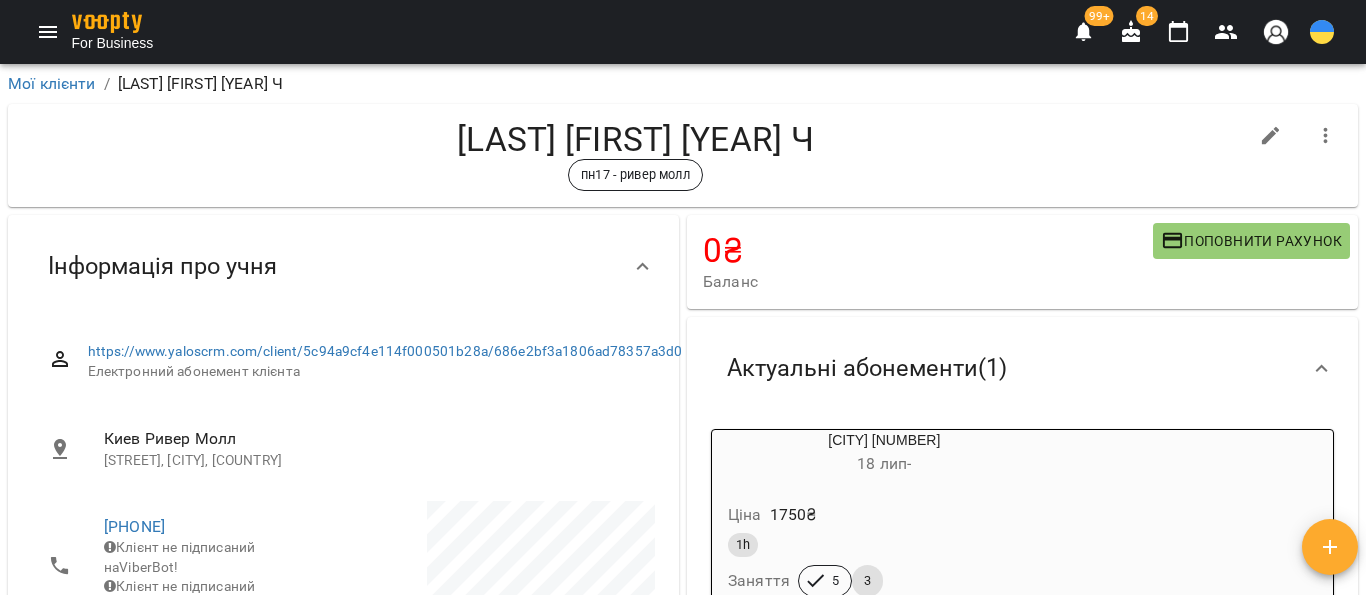 click 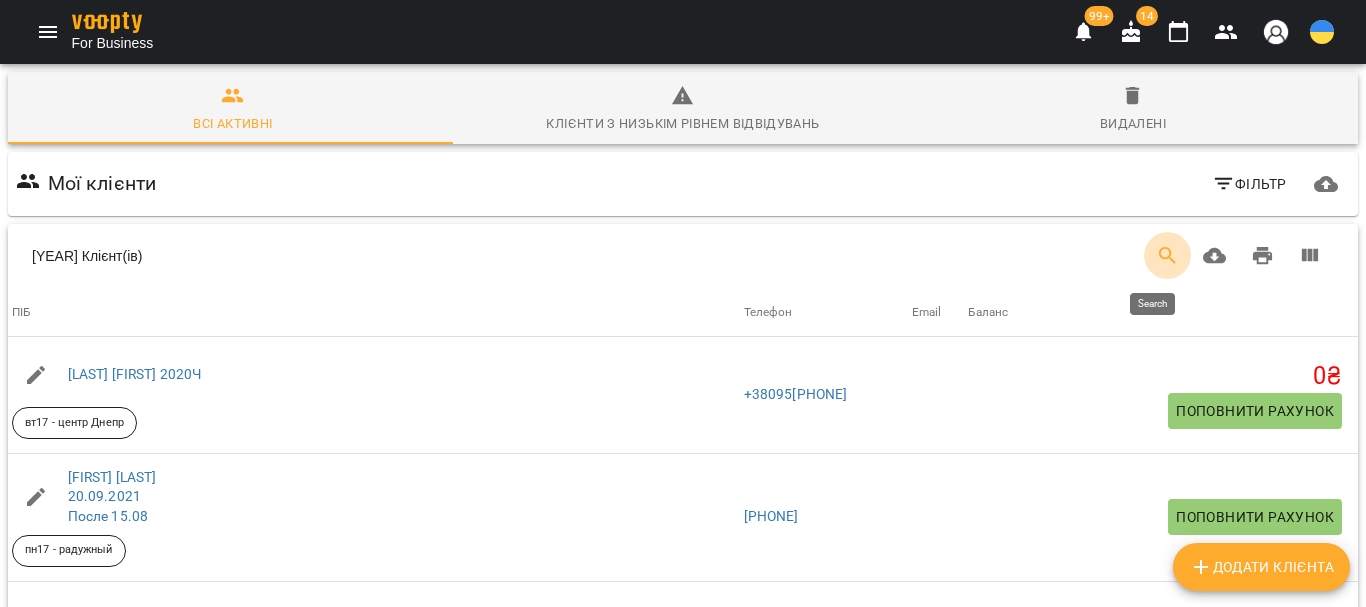 click 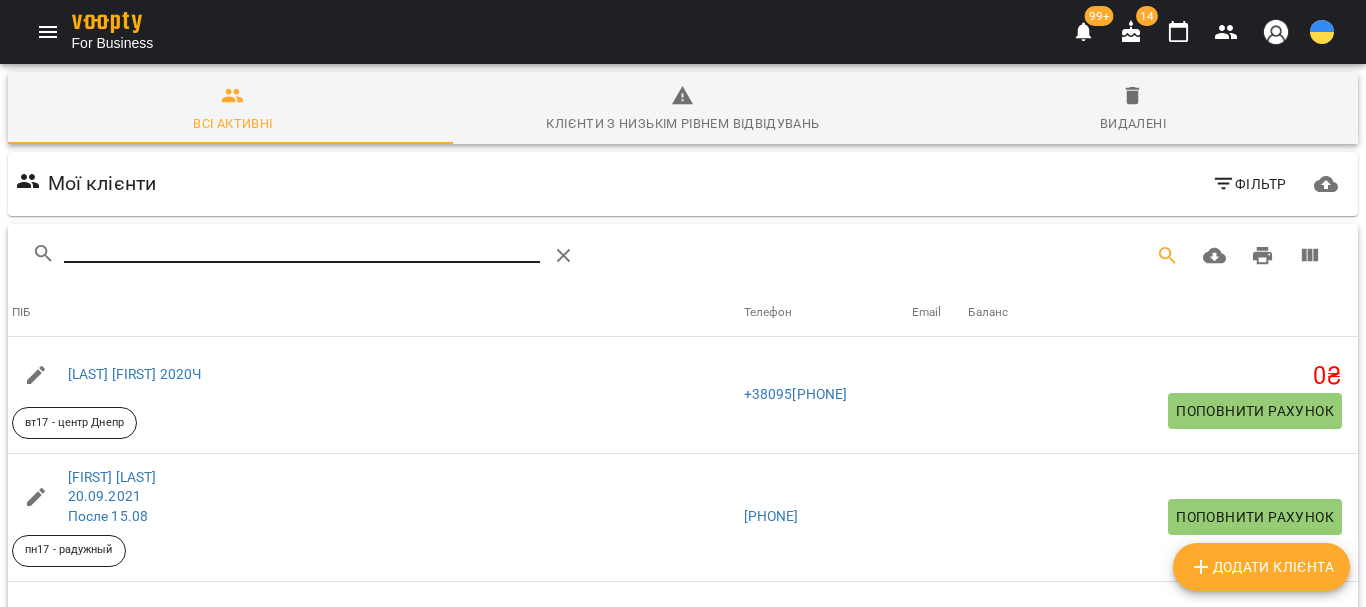 click at bounding box center [302, 248] 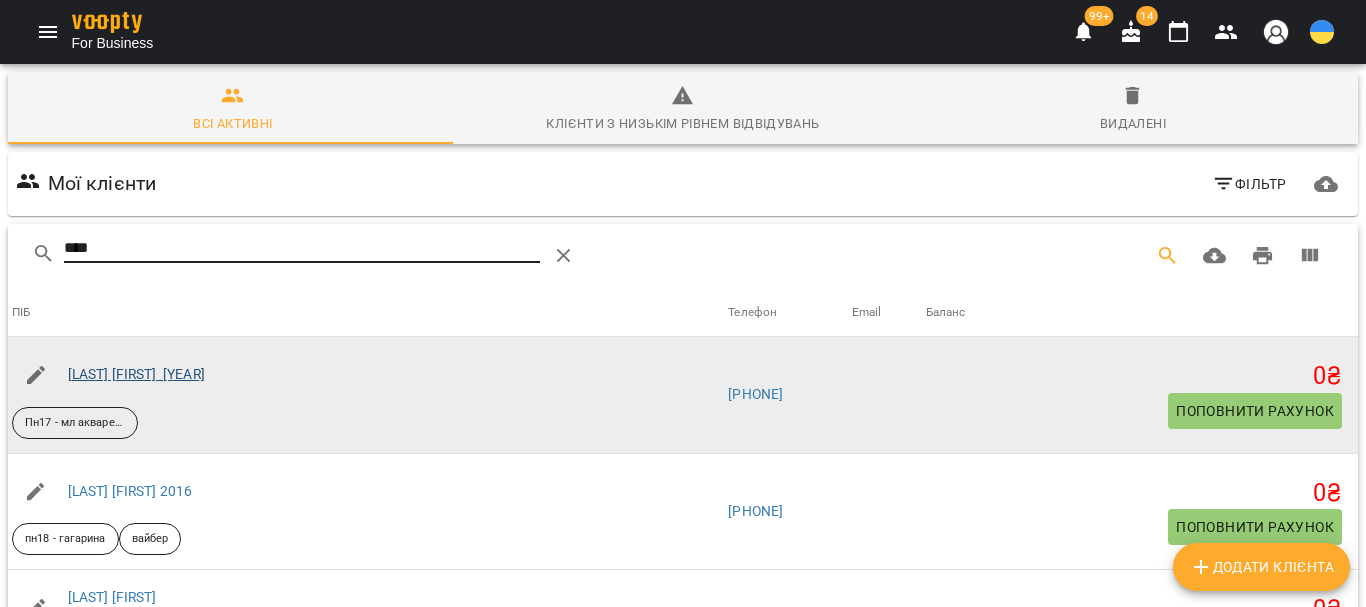 type on "****" 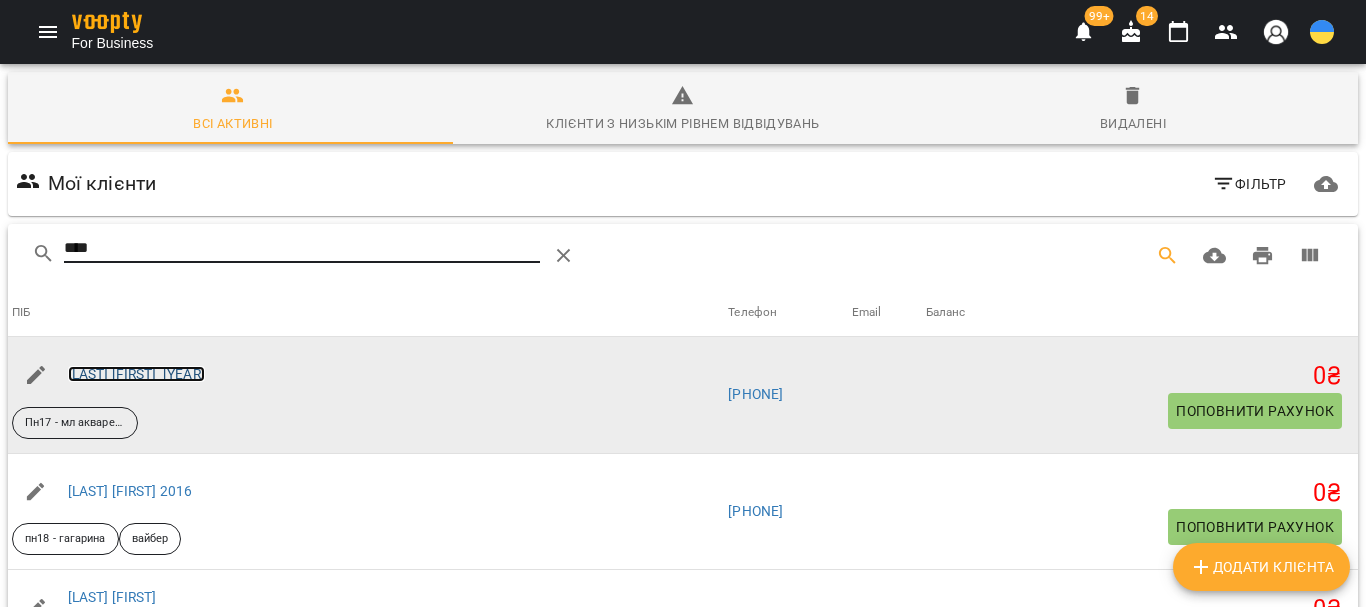 click on "[LAST] [FIRST]  [YEAR]" at bounding box center (136, 374) 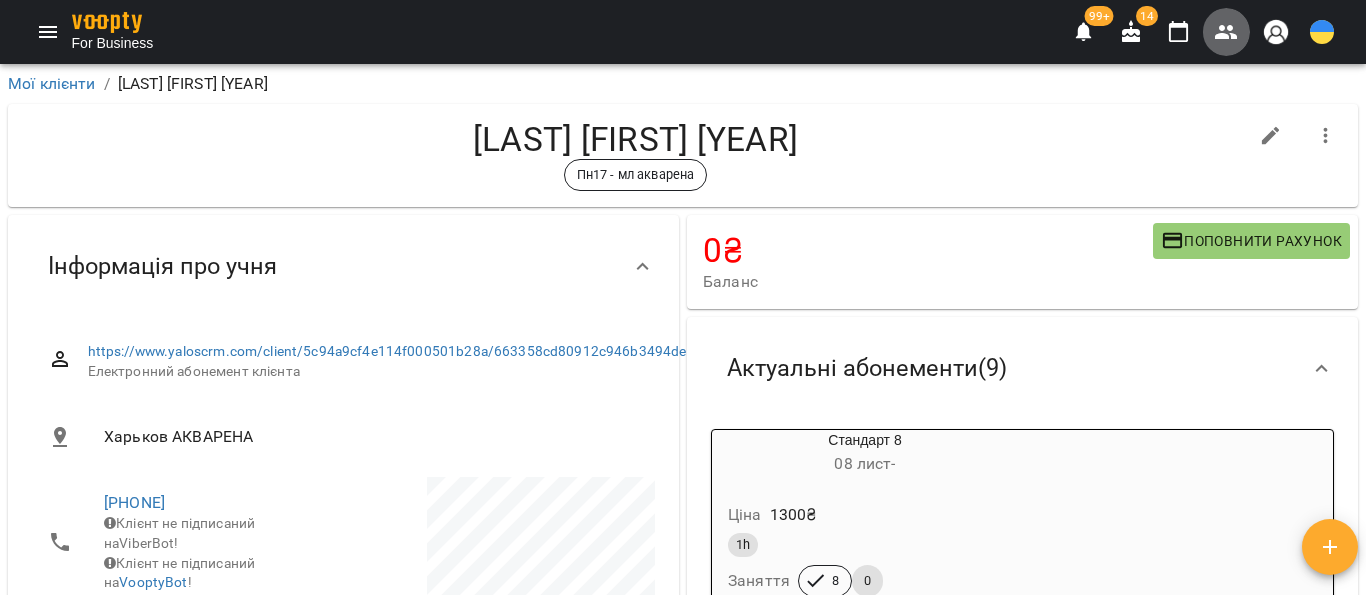 click 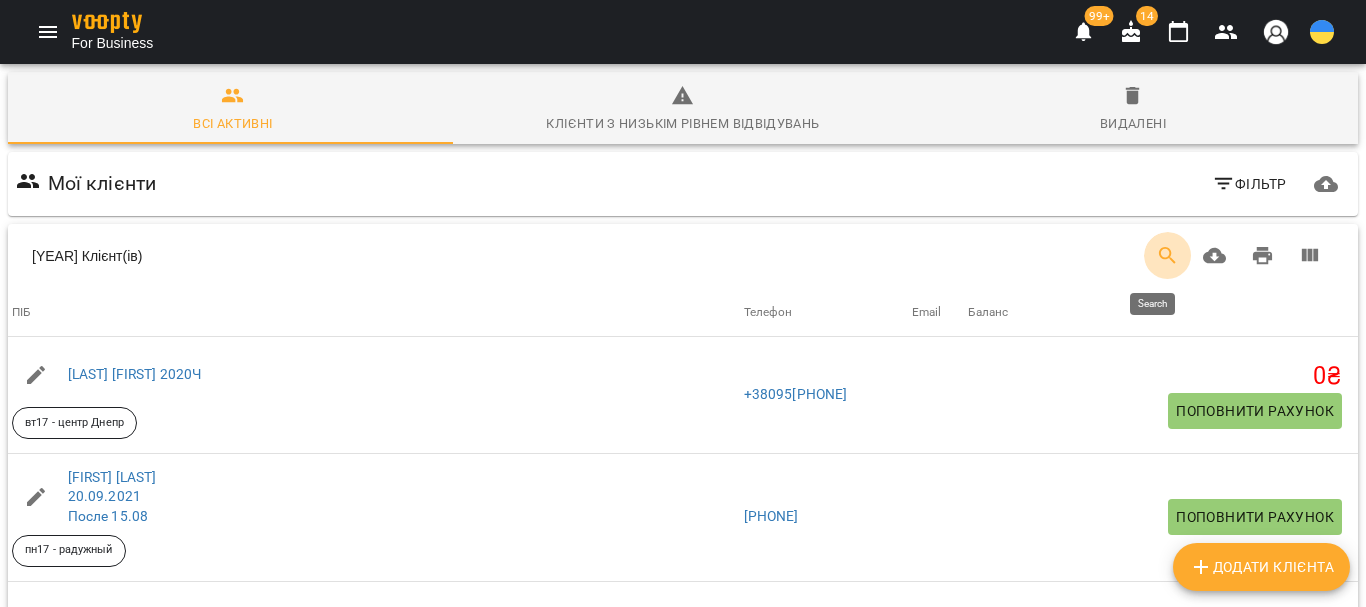 click 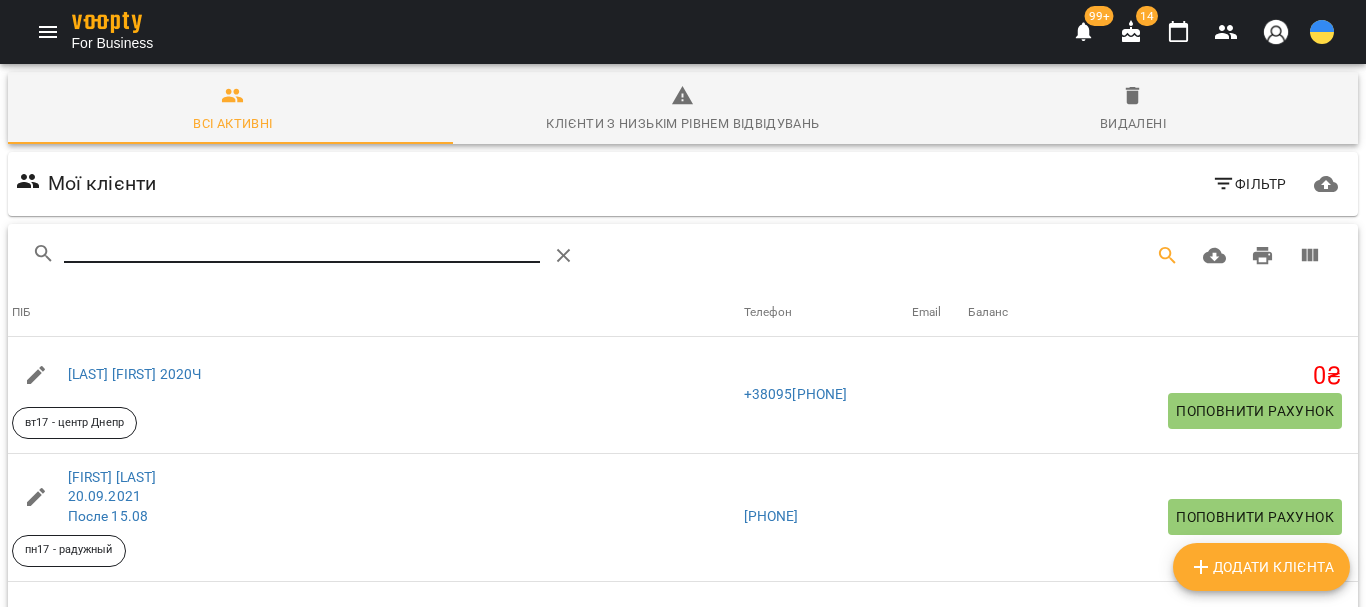 click at bounding box center [302, 248] 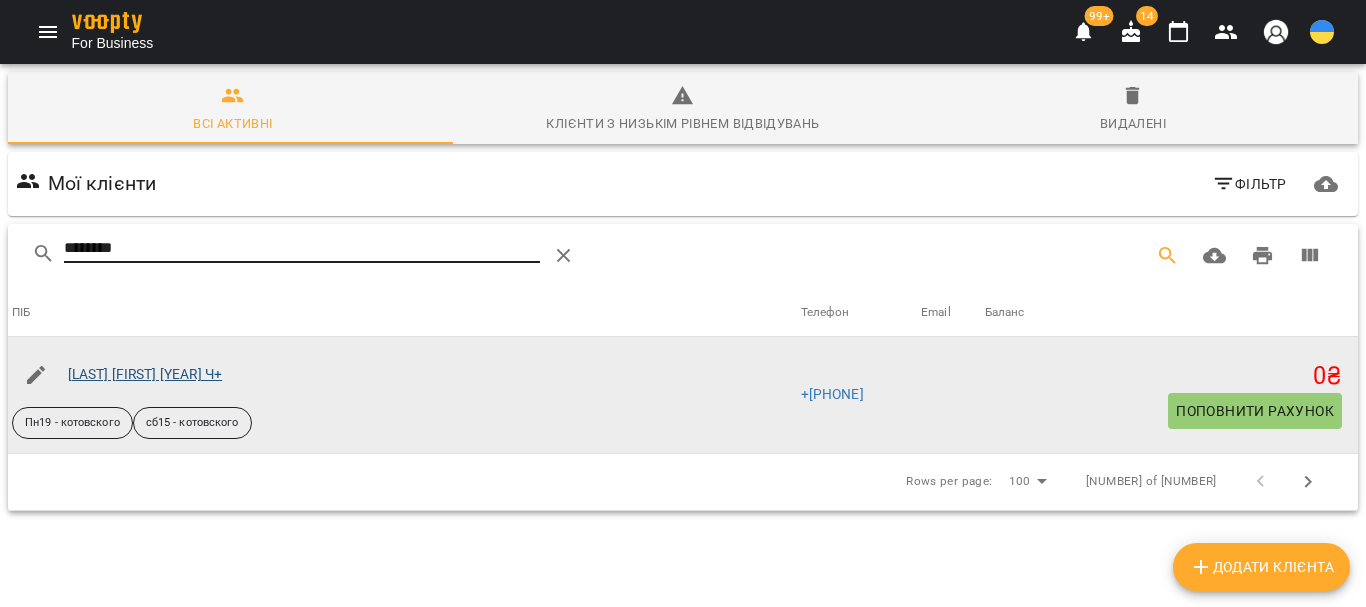 type on "********" 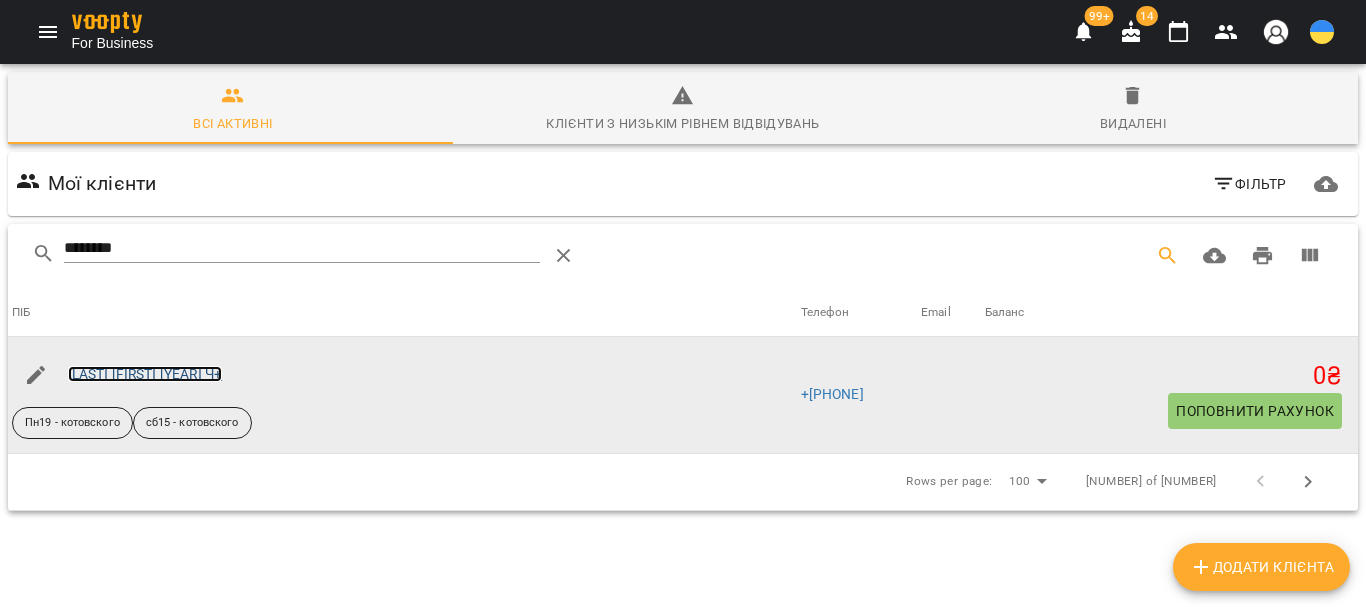 click on "[LAST] [FIRST] [YEAR] Ч+" at bounding box center (145, 374) 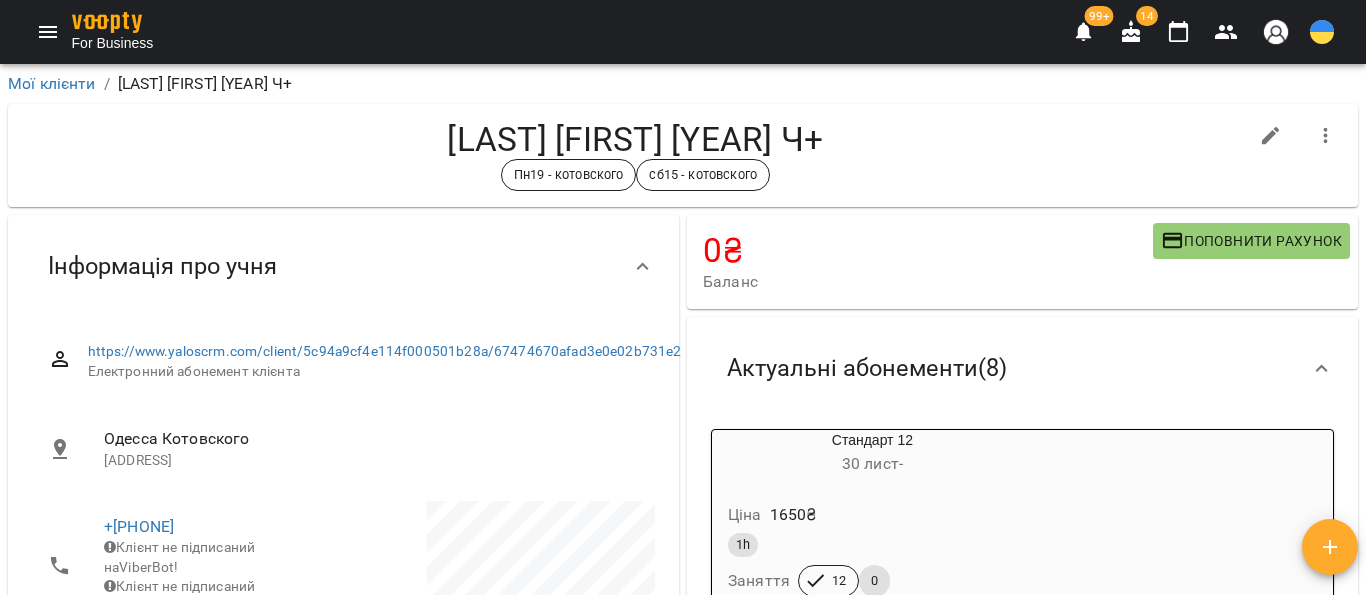 click 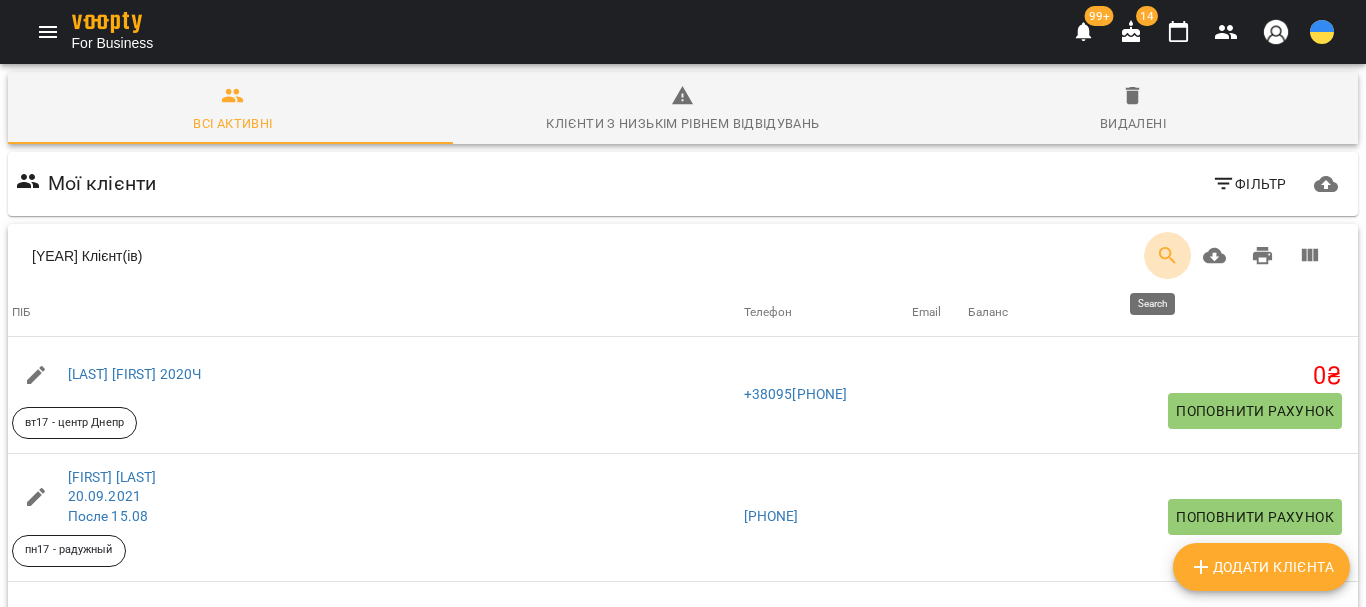 click 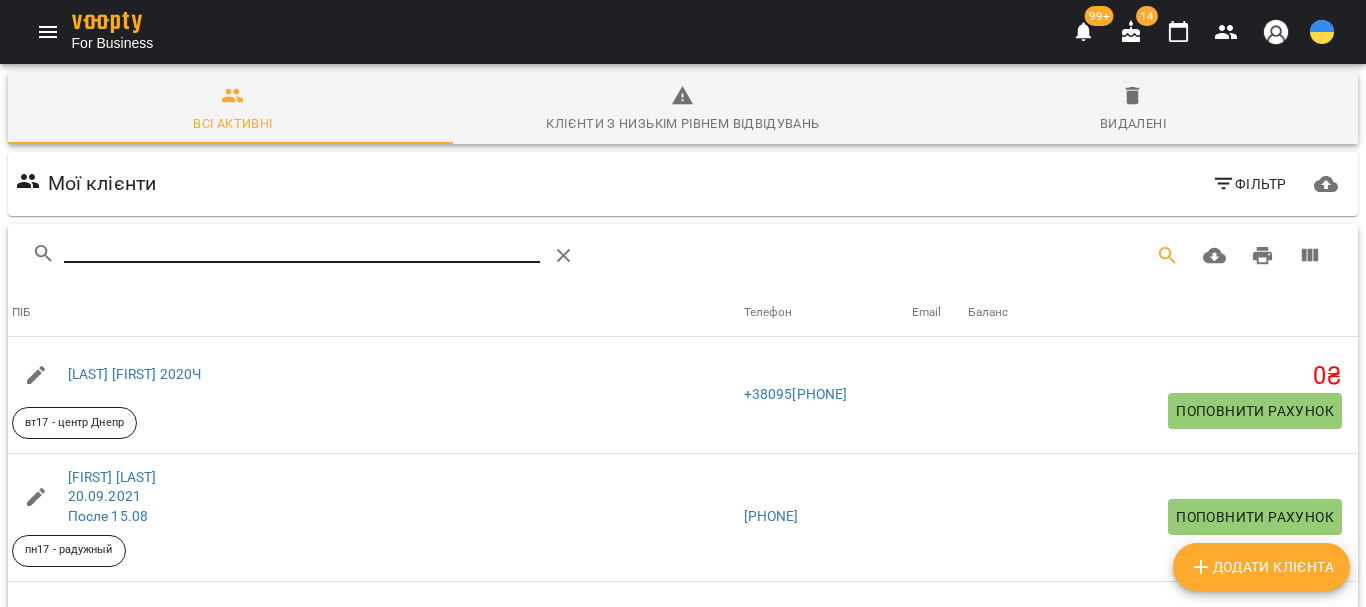 click at bounding box center (302, 248) 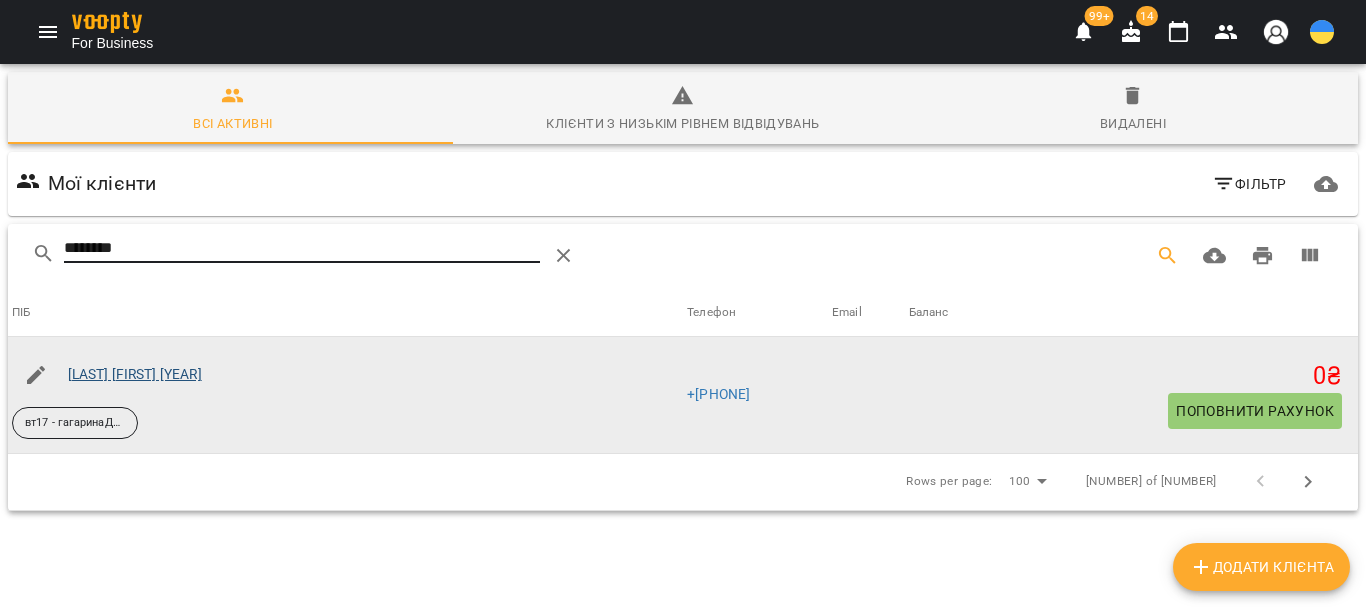 type on "********" 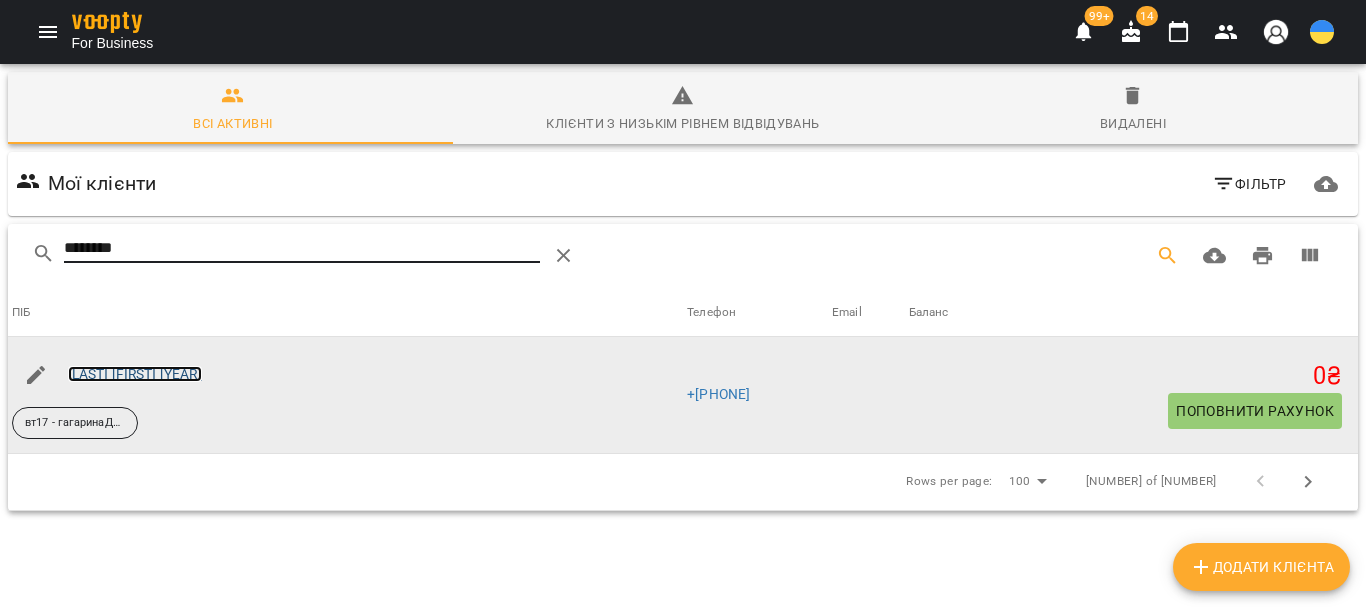 click on "[LAST] [FIRST] [YEAR]" at bounding box center [135, 374] 